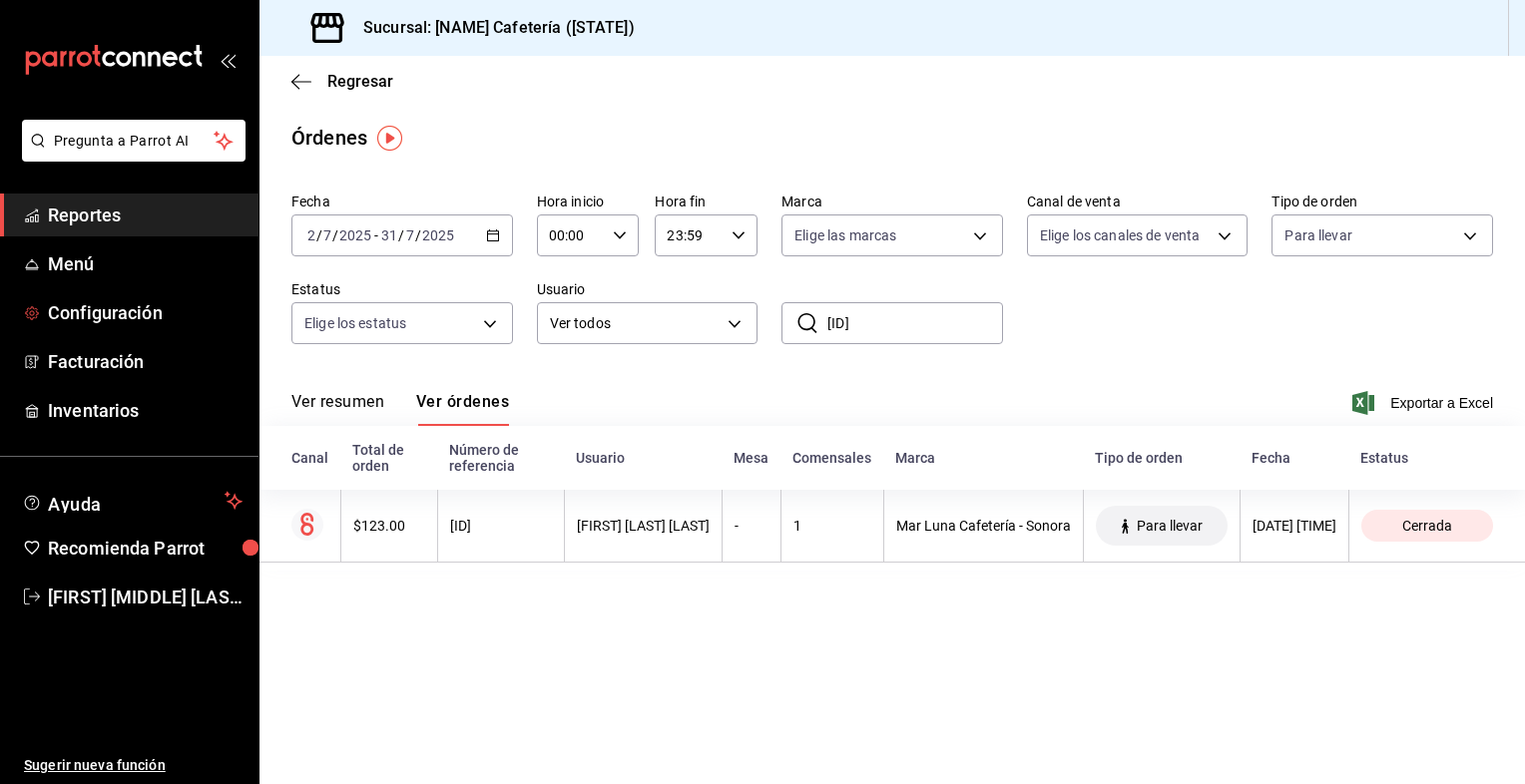 scroll, scrollTop: 0, scrollLeft: 0, axis: both 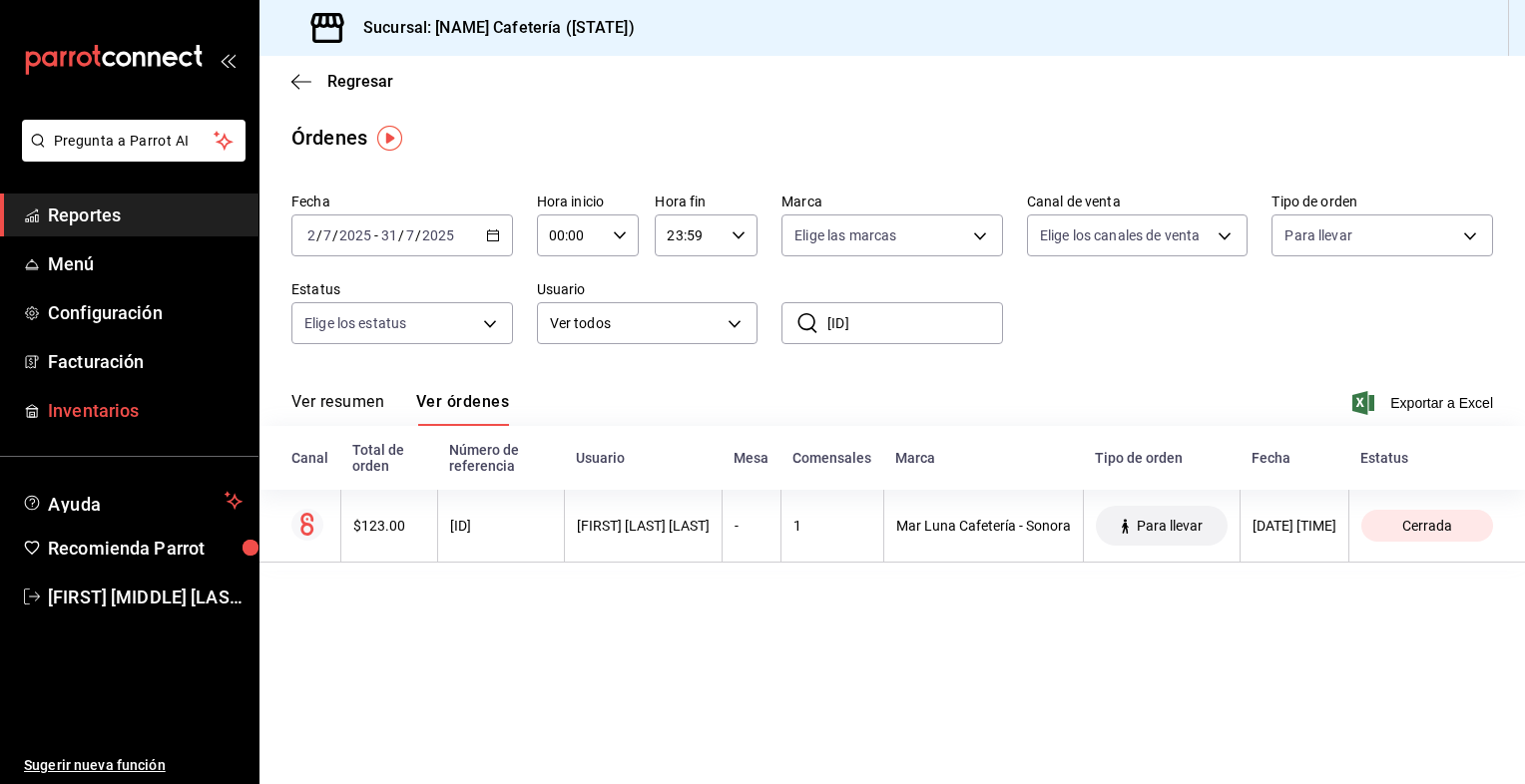 drag, startPoint x: 117, startPoint y: 388, endPoint x: 117, endPoint y: 408, distance: 20 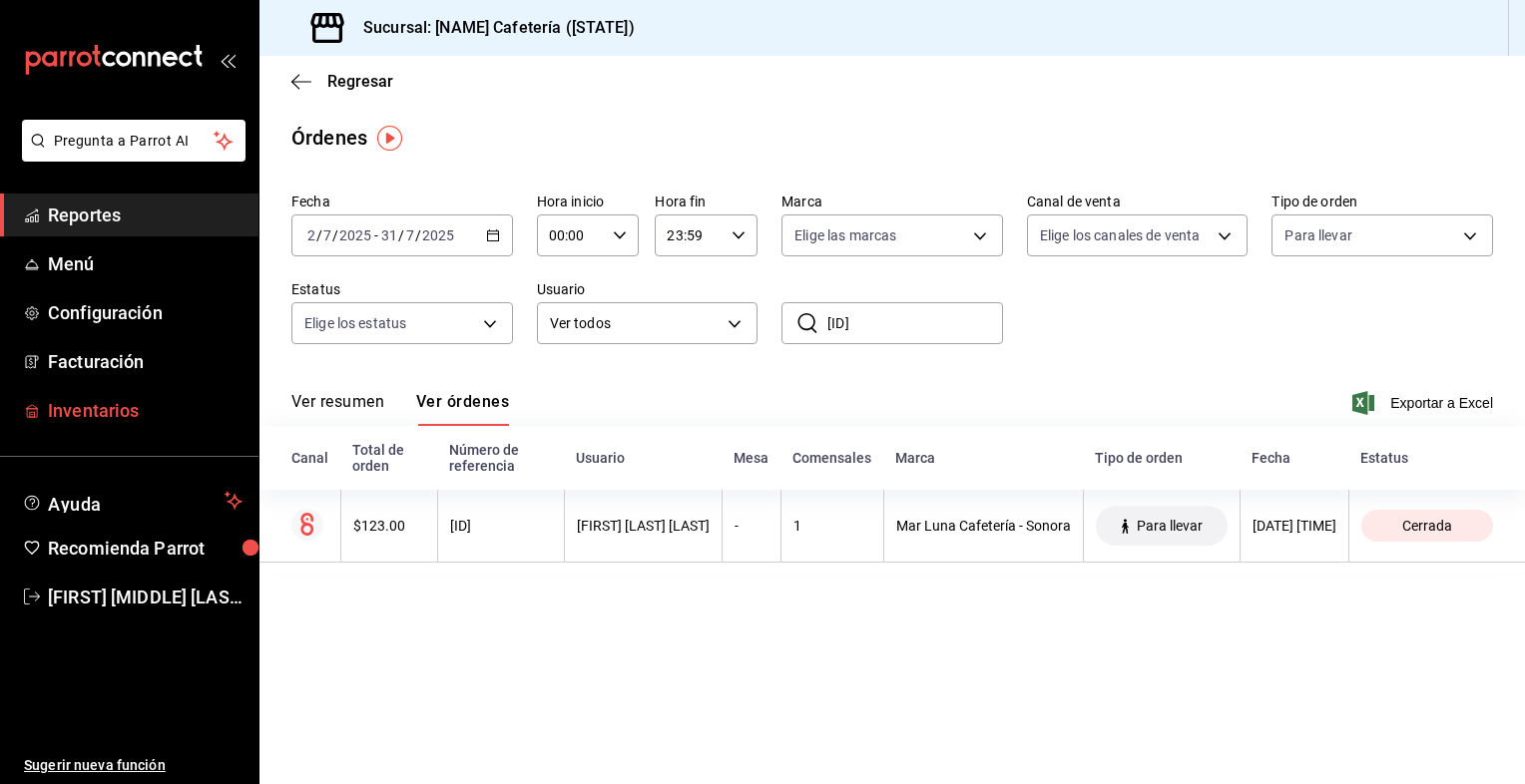 click on "Inventarios" at bounding box center (145, 410) 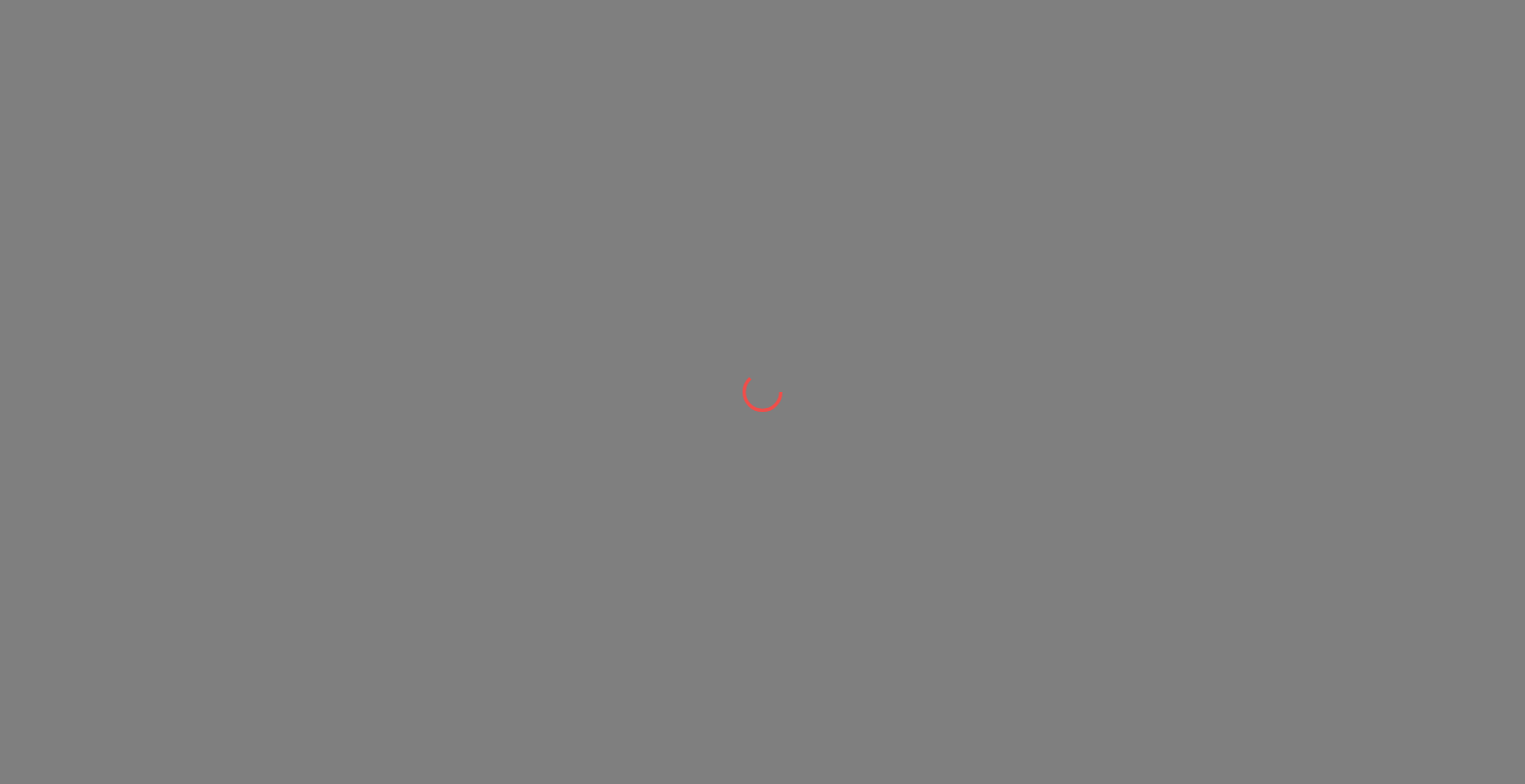 scroll, scrollTop: 0, scrollLeft: 0, axis: both 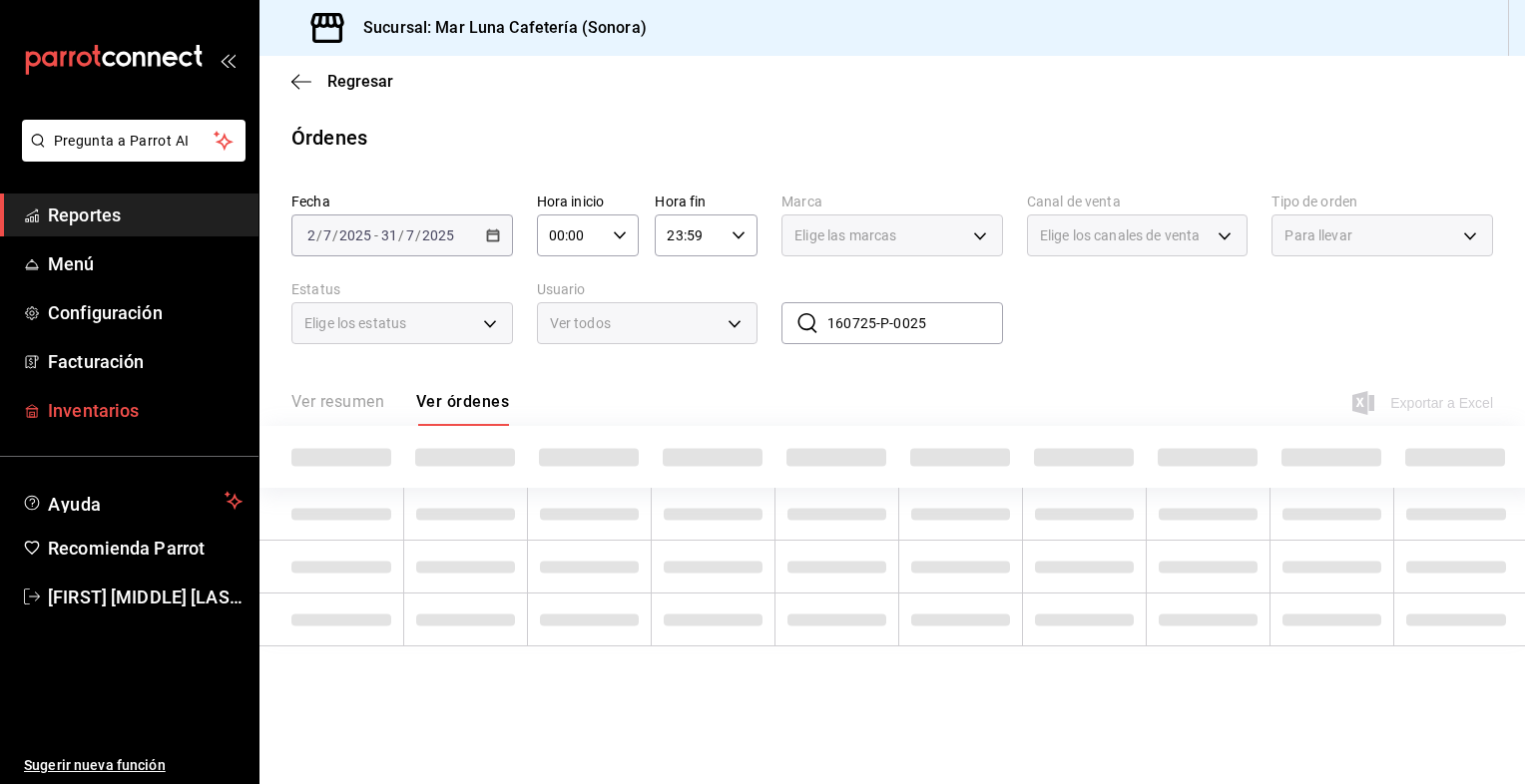 click on "Inventarios" at bounding box center (145, 410) 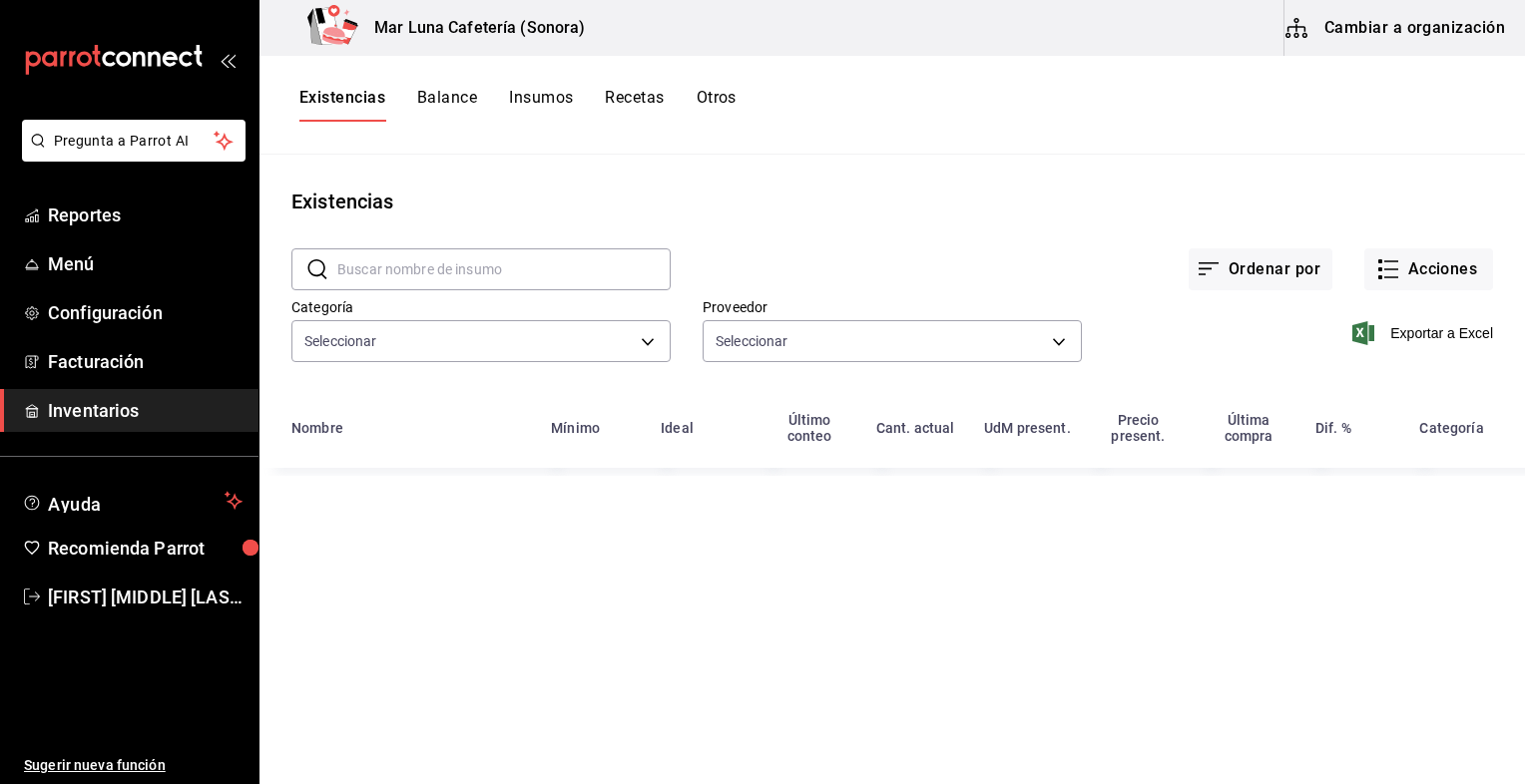 type on "1a2ed6d3-6640-45b5-bd9c-1acaea895889,a761595b-03bb-4ff7-b084-0c4d16ffbbaa,ba079189-0106-47f1-b662-f95181874e46,8cb9c2f6-f3e4-4af5-90ce-a24cd035851a" 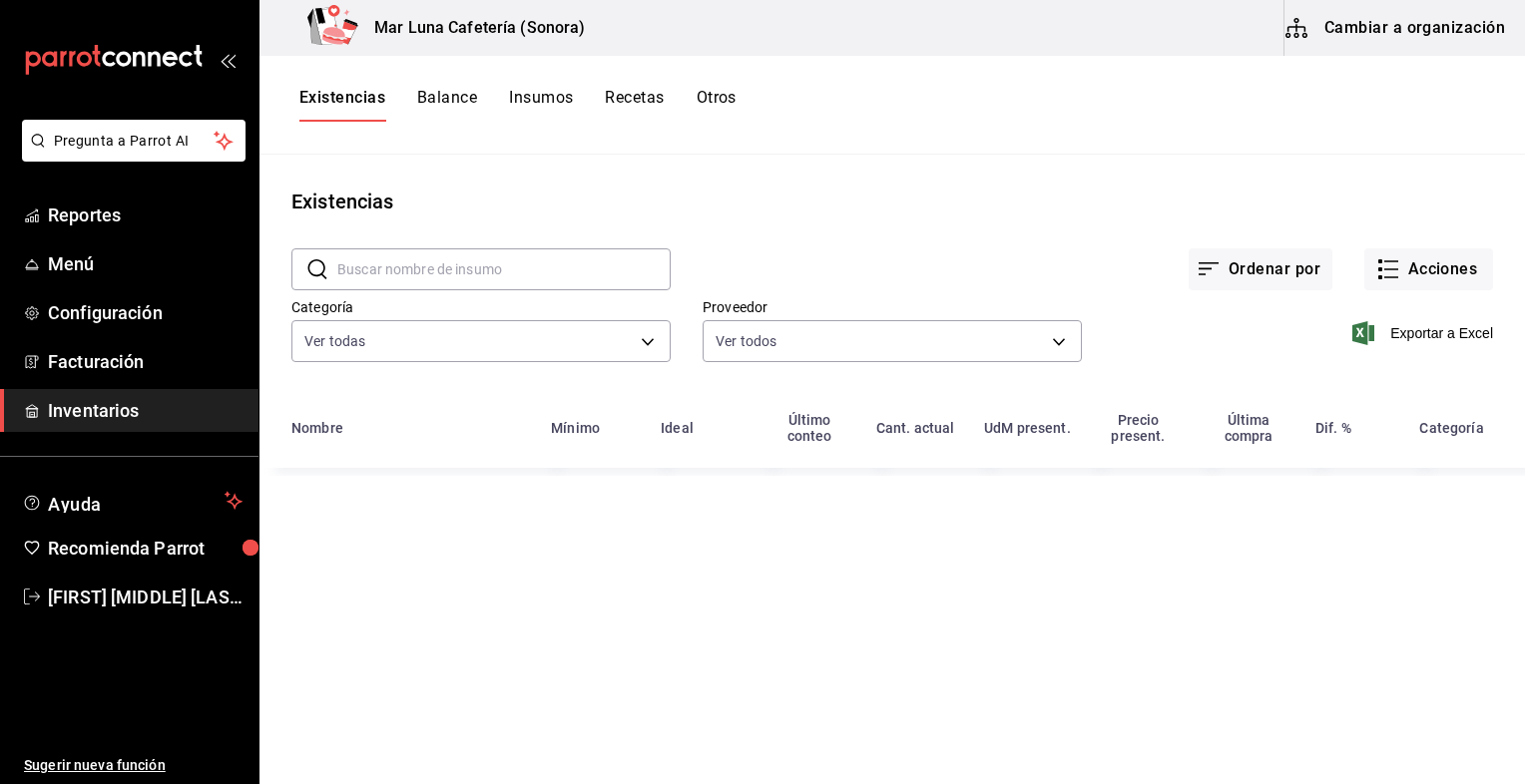 click on "Balance" at bounding box center [447, 105] 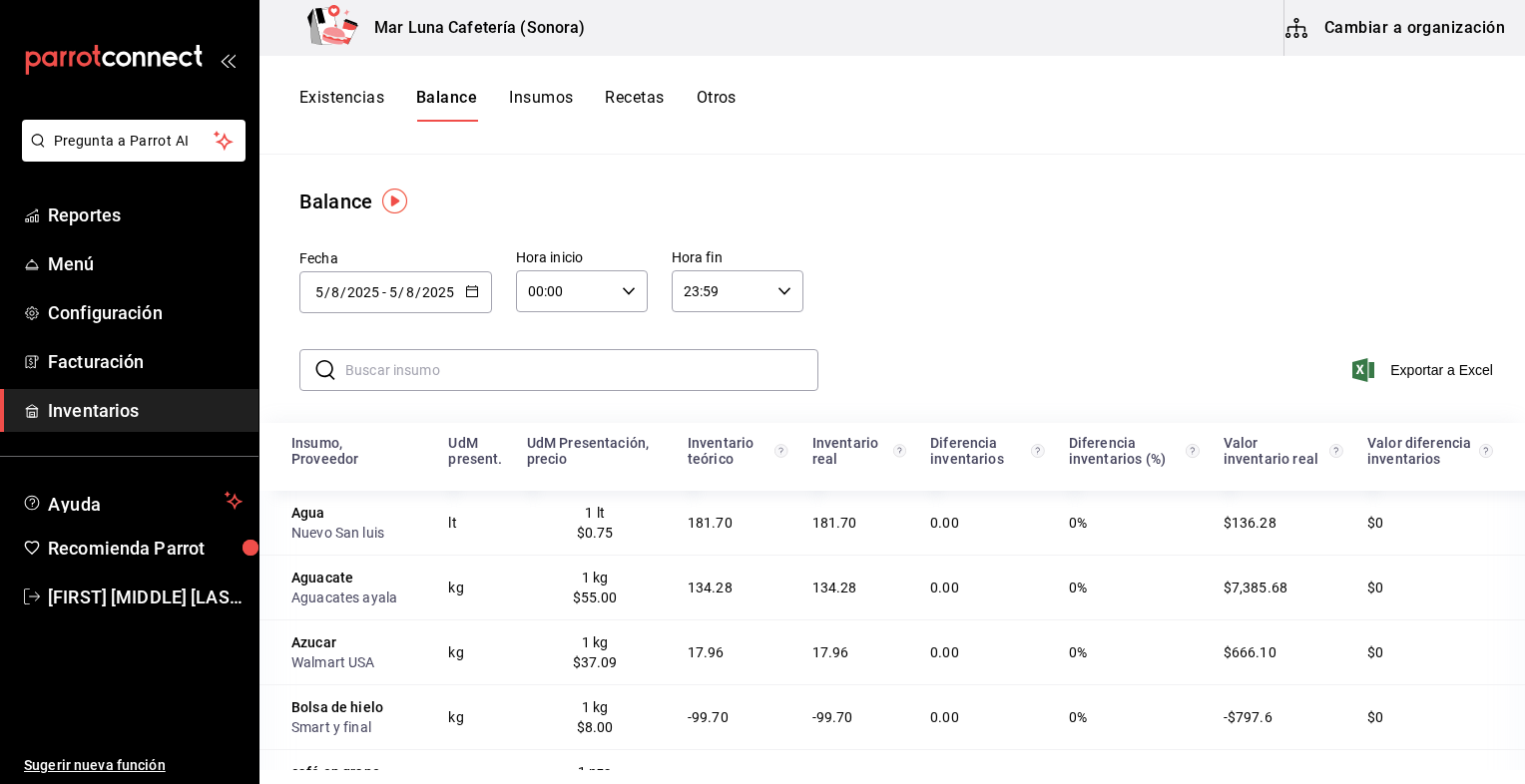 click on "Existencias" at bounding box center [341, 105] 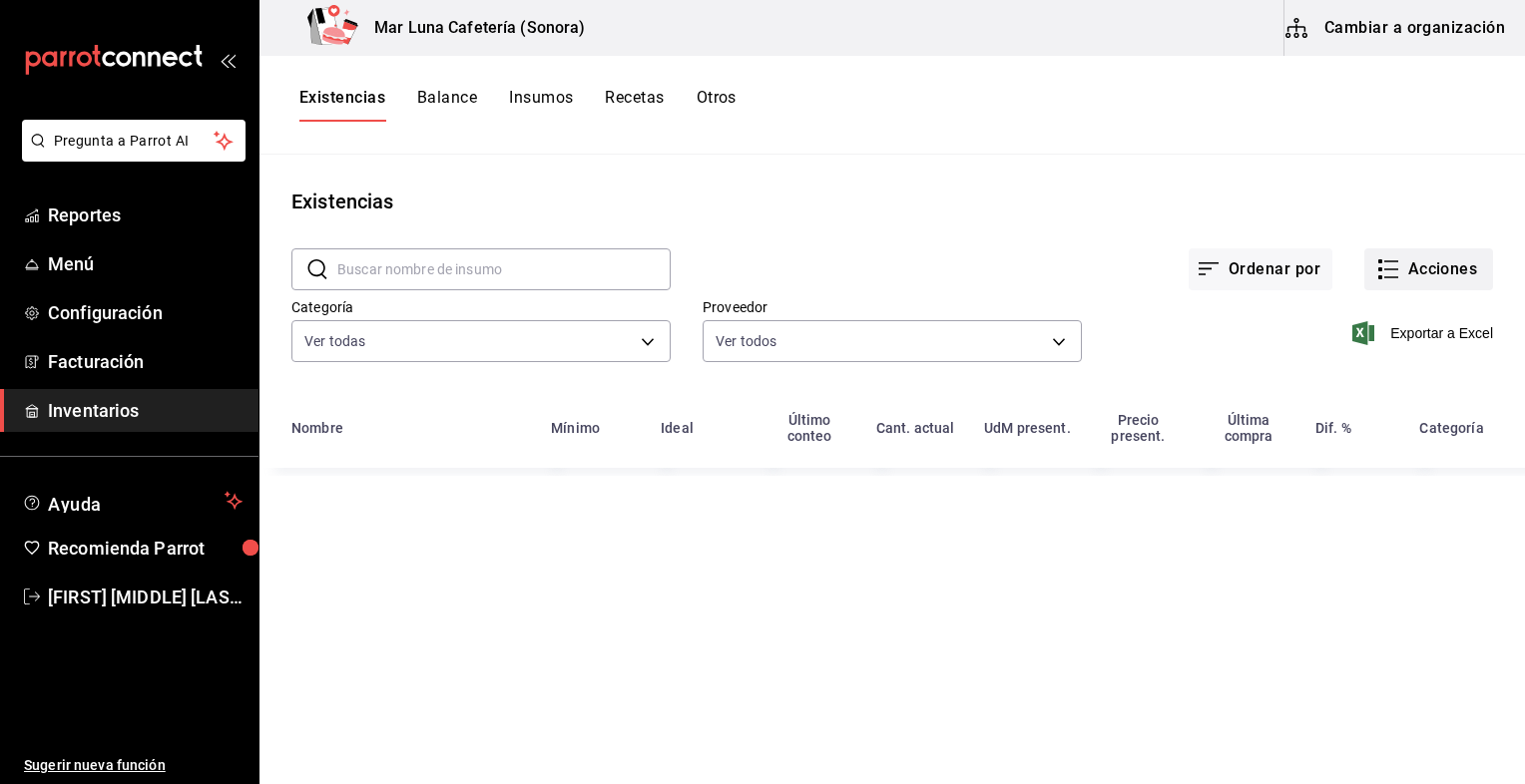 click on "Acciones" at bounding box center [1428, 269] 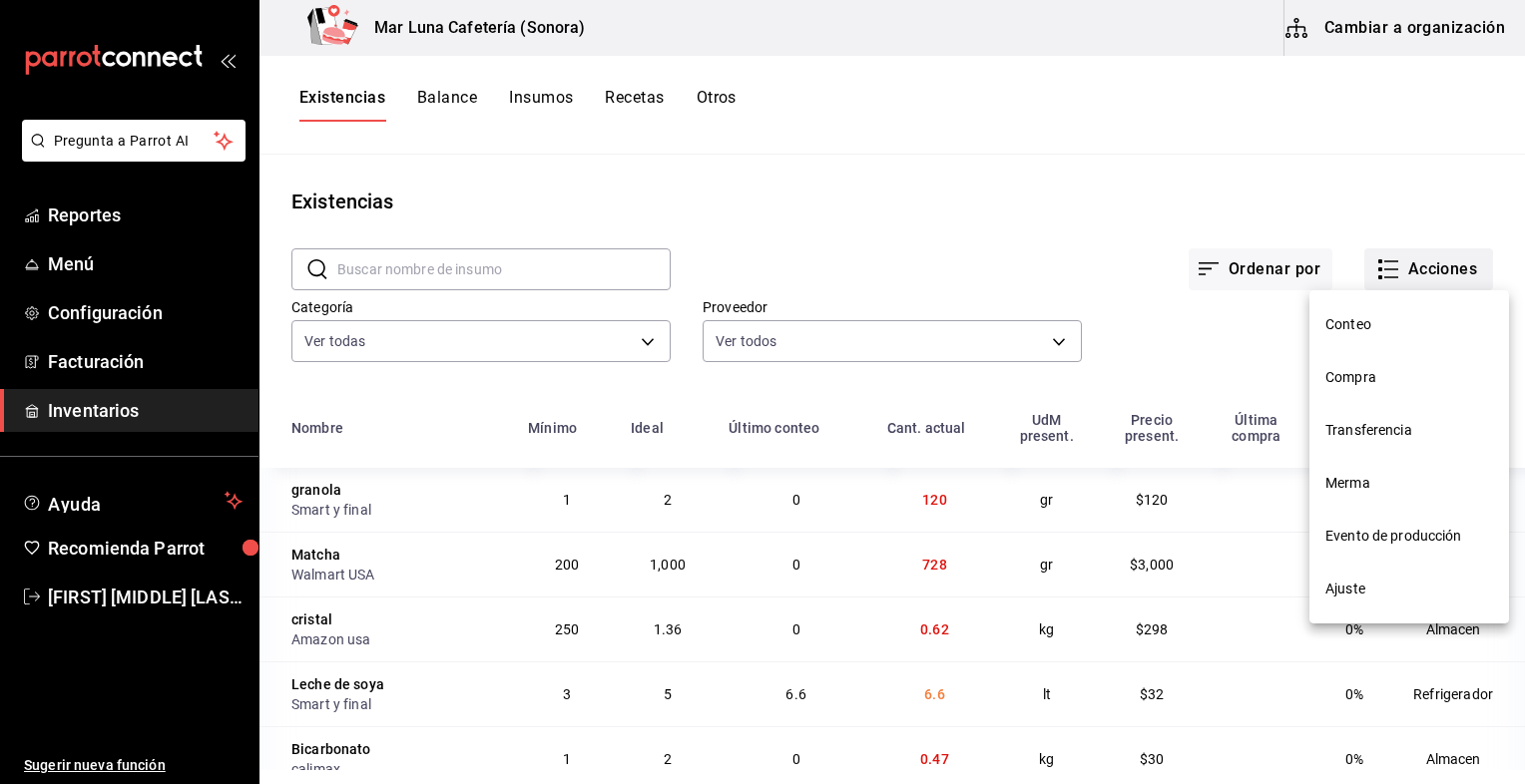 click at bounding box center [762, 392] 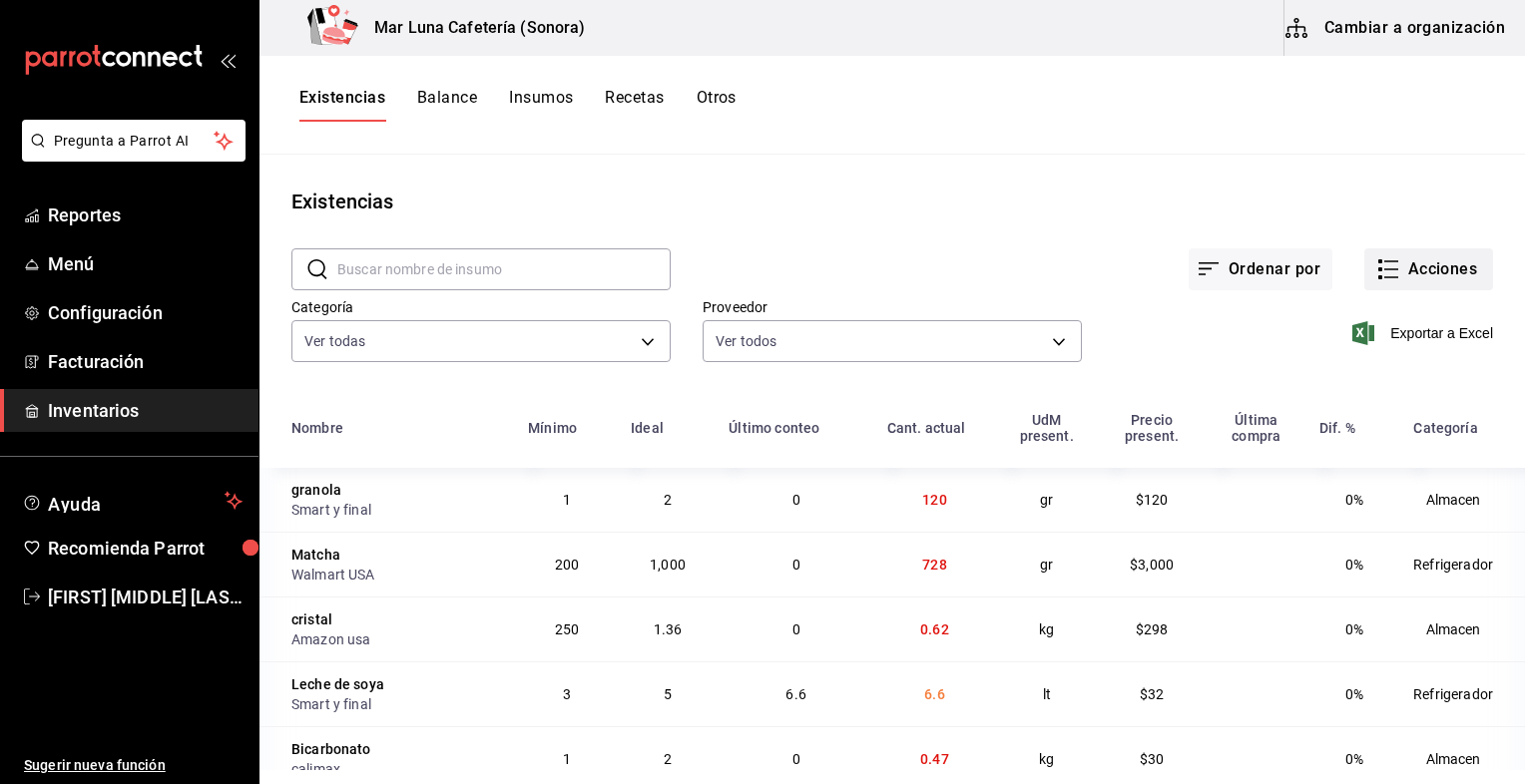 click on "Acciones" at bounding box center [1428, 269] 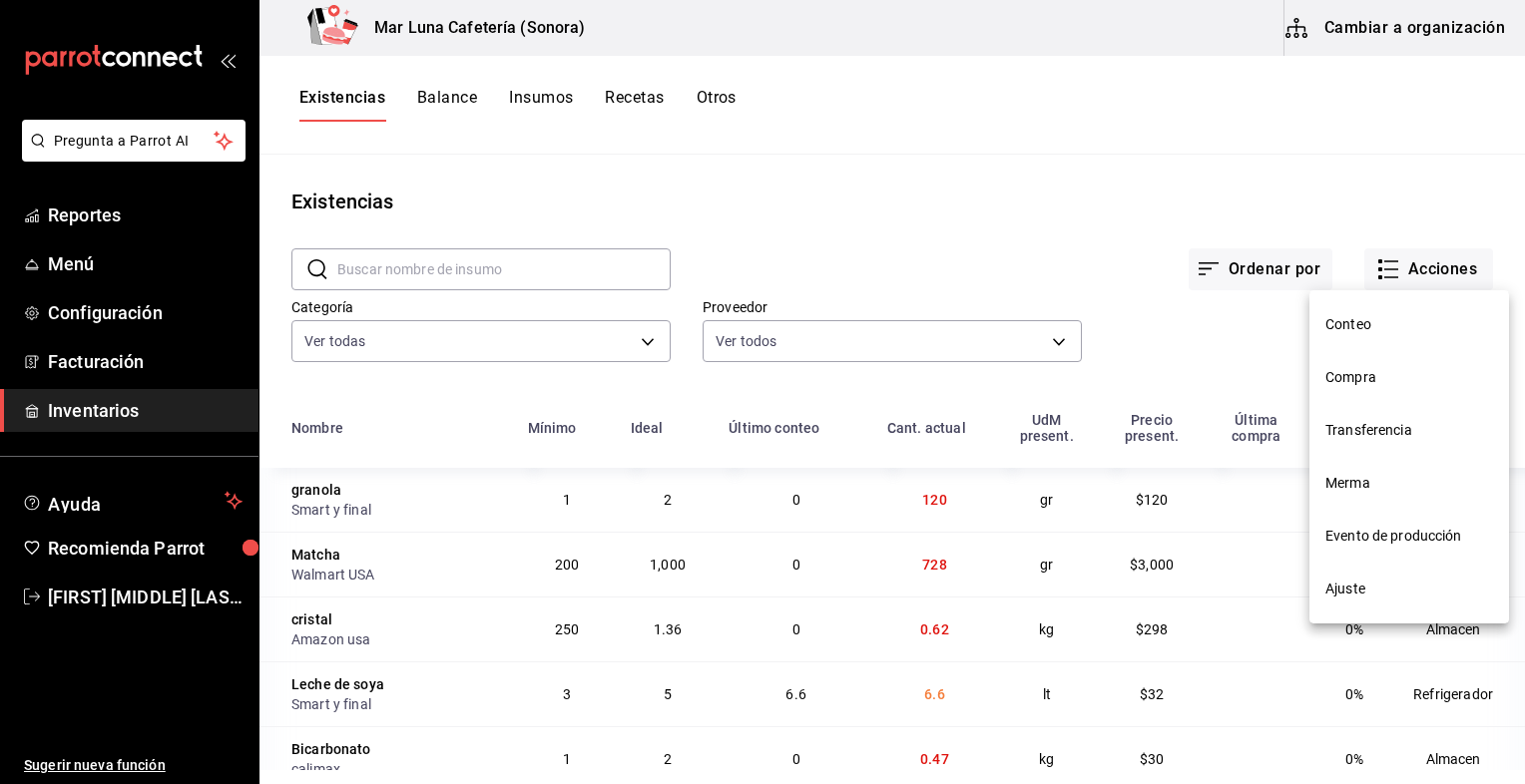 click on "Merma" at bounding box center (1409, 483) 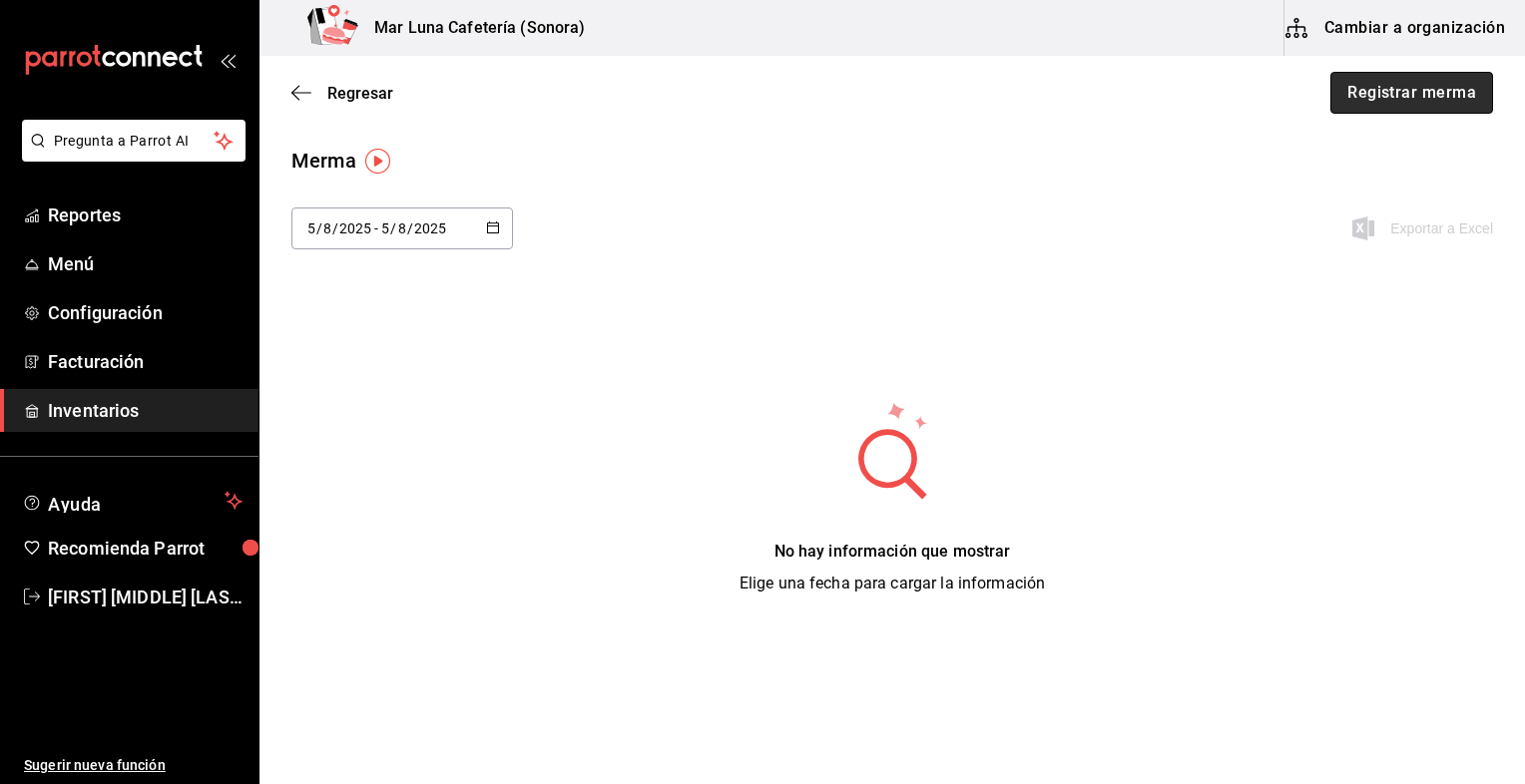 click on "Registrar merma" at bounding box center (1411, 93) 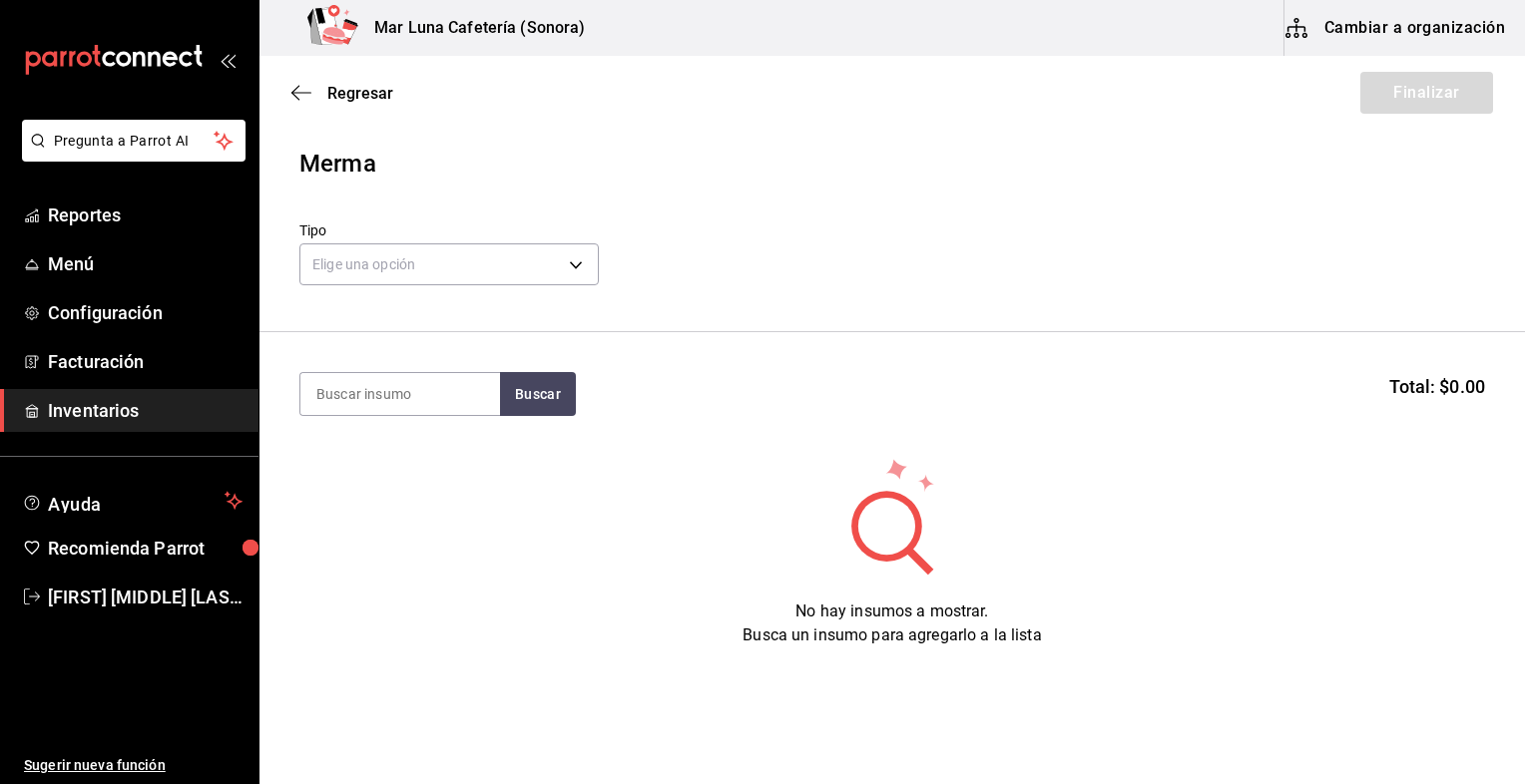 click on "Elige una opción default" at bounding box center [449, 261] 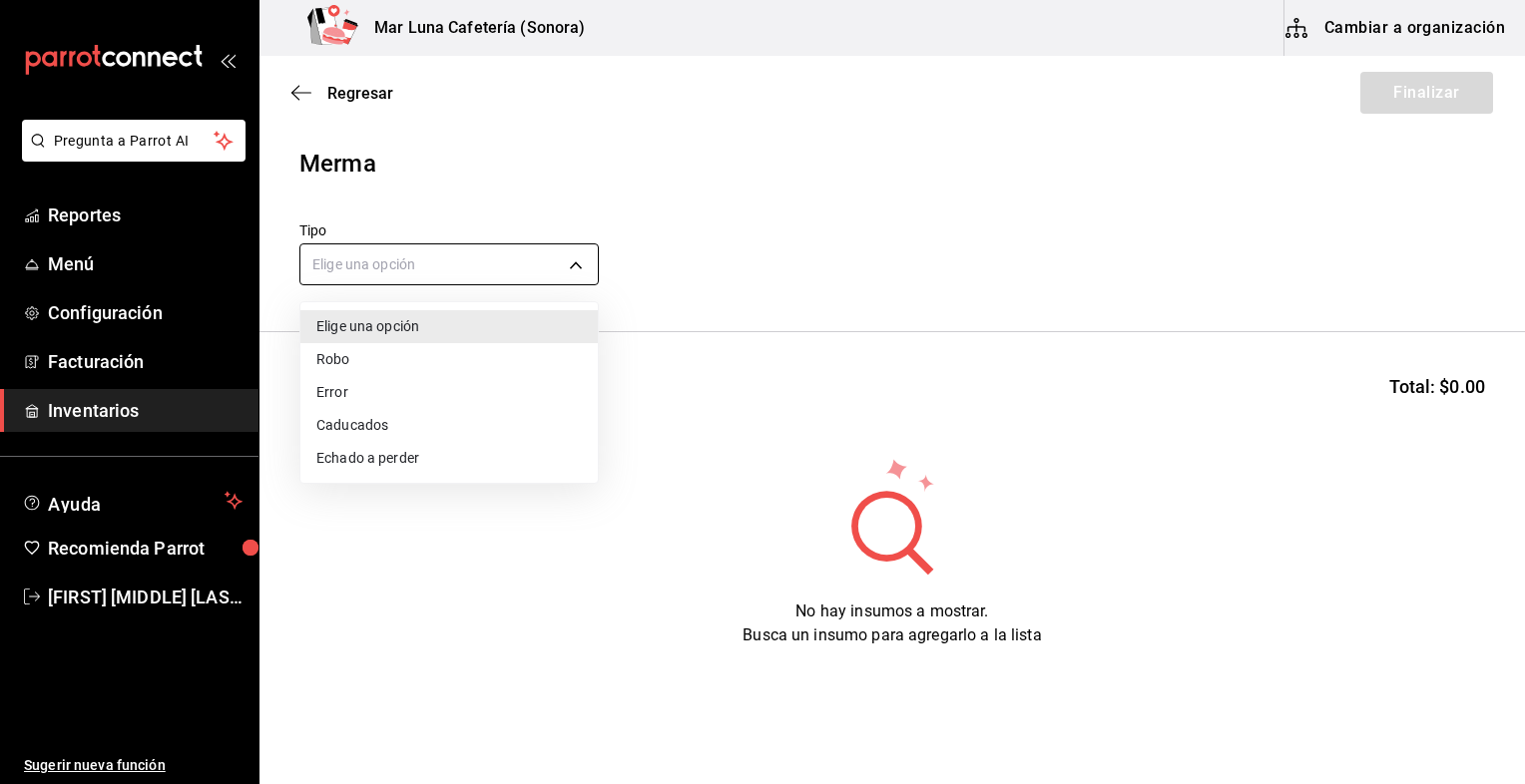 click on "Pregunta a Parrot AI Reportes Menú Configuración Facturación Inventarios Ayuda Recomienda Parrot [FIRST] [MIDDLE] [LAST] Sugerir nueva función Mar Luna Cafetería (Sonora) Cambiar a organización Regresar Finalizar Merma Tipo Elige una opción default Buscar Total: $0.00 No hay insumos a mostrar. Busca un insumo para agregarlo a la lista GANA 1 MES GRATIS EN TU SUSCRIPCIÓN AQUÍ ¿Recuerdas cómo empezó tu restaurante? Hoy puedes ayudar a un colega a tener el mismo cambio que tú viviste. Recomienda Parrot directamente desde tu Portal Administrador. Es fácil y rápido. 🎁 Por cada restaurante que se una, ganas 1 mes gratis. Pregunta a Parrot AI Reportes Menú Configuración Facturación Inventarios Ayuda Recomienda Parrot [FIRST] [MIDDLE] [LAST] Sugerir nueva función Editar Eliminar Visitar centro de ayuda ([PHONE]) soporte@parrotsoftware.io Visitar centro de ayuda ([PHONE]) soporte@parrotsoftware.io Elige una opción Robo Error Caducados" at bounding box center (762, 335) 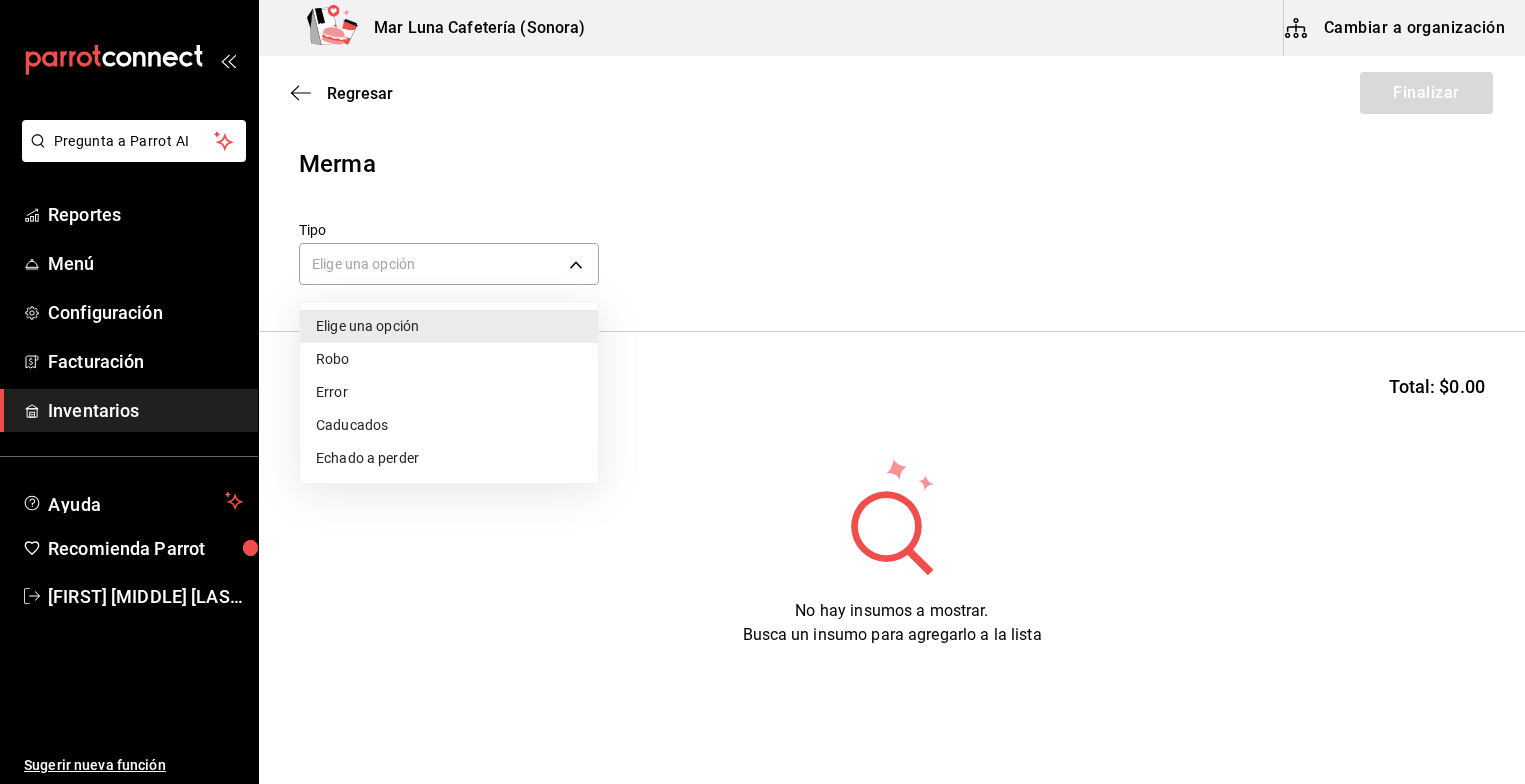 click on "Echado a perder" at bounding box center (449, 458) 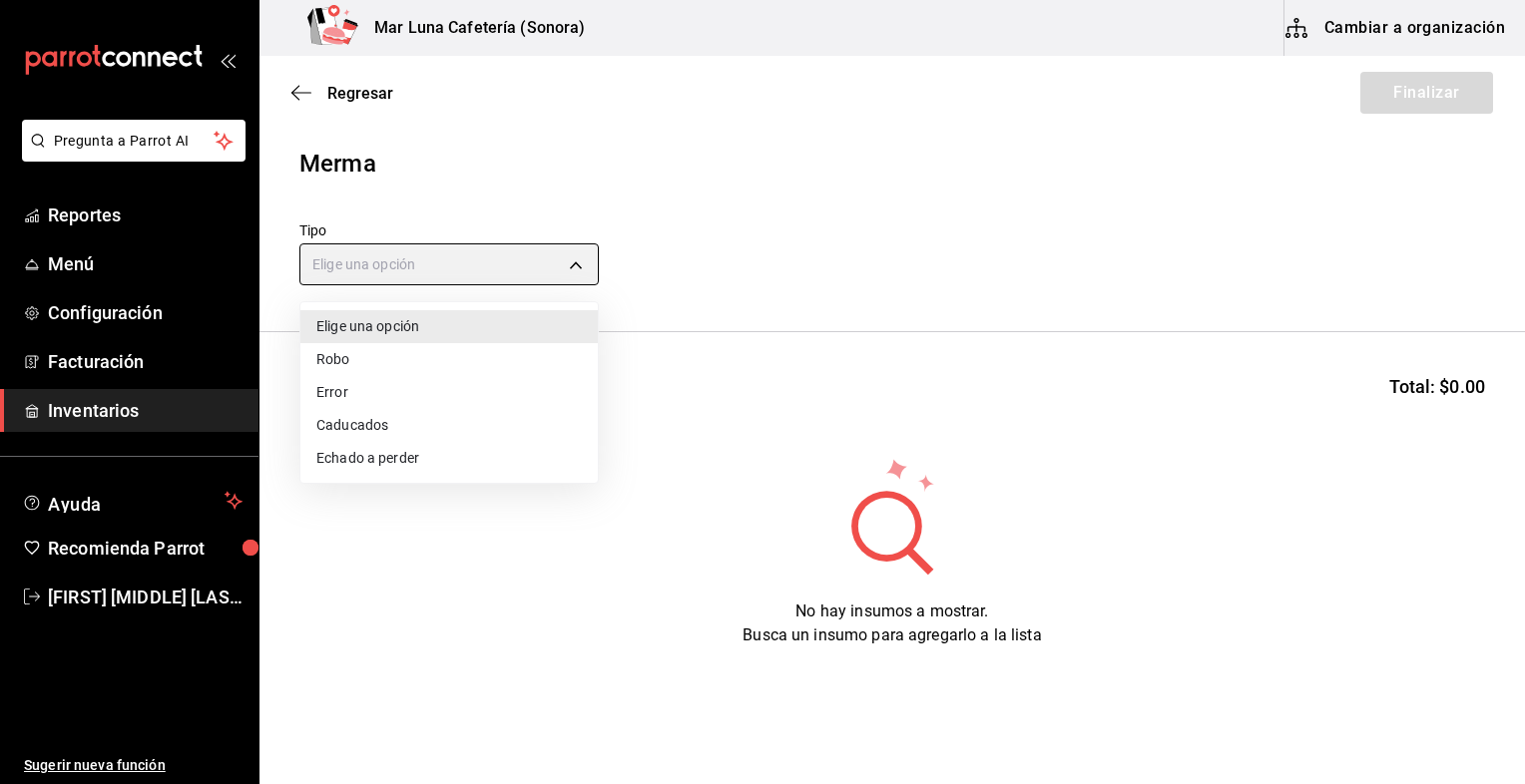 type on "SPOILED" 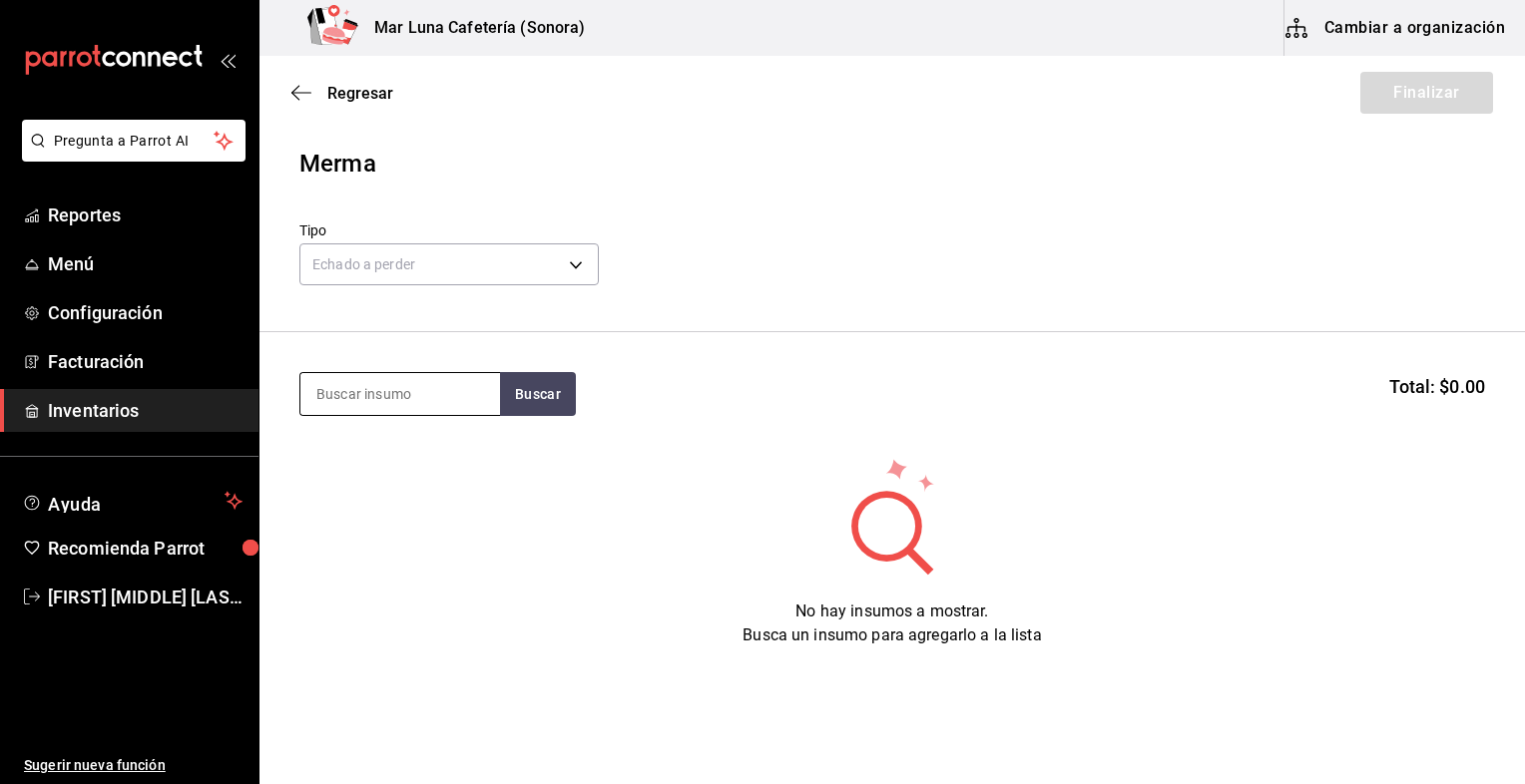 click at bounding box center (400, 394) 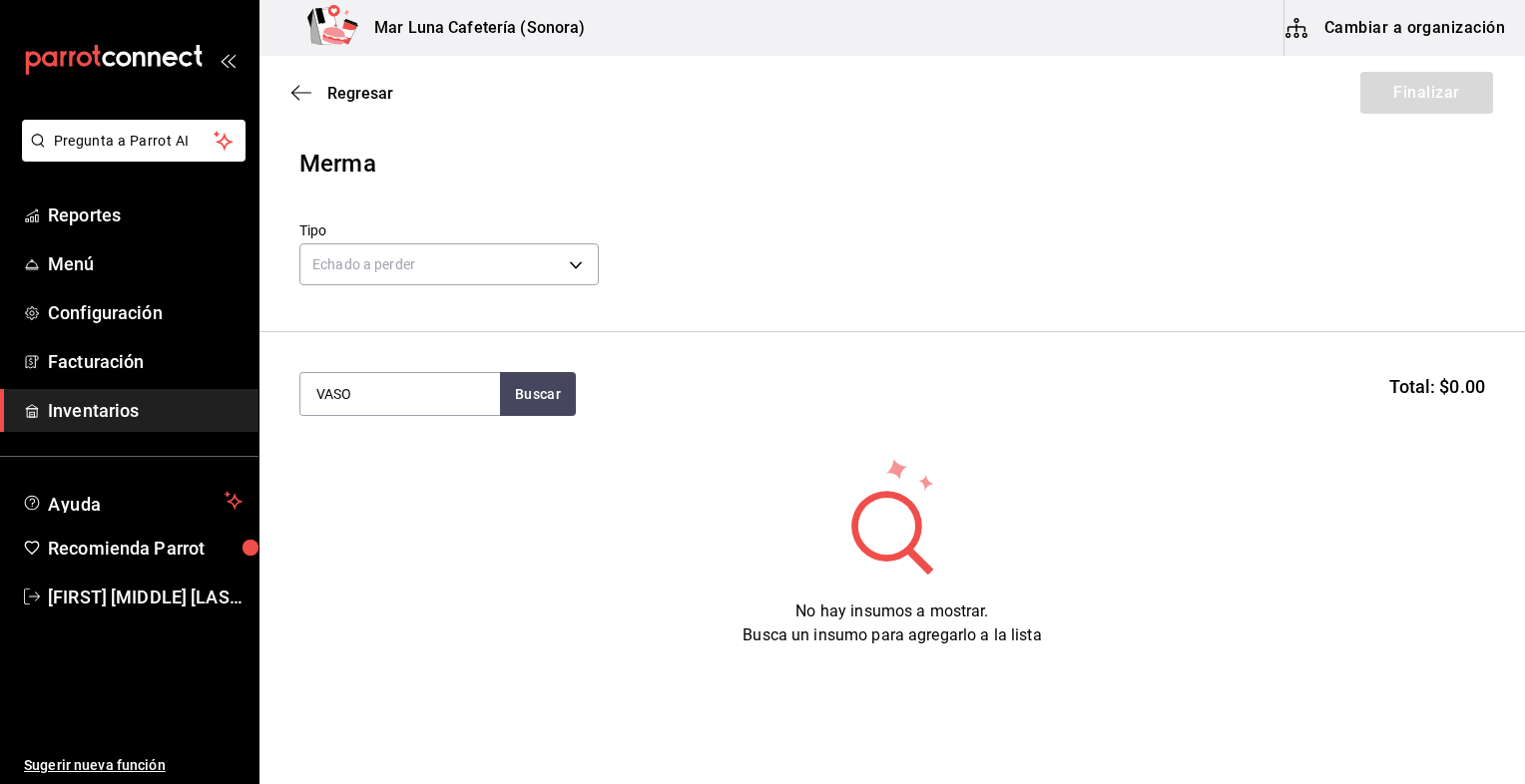 type on "VASO" 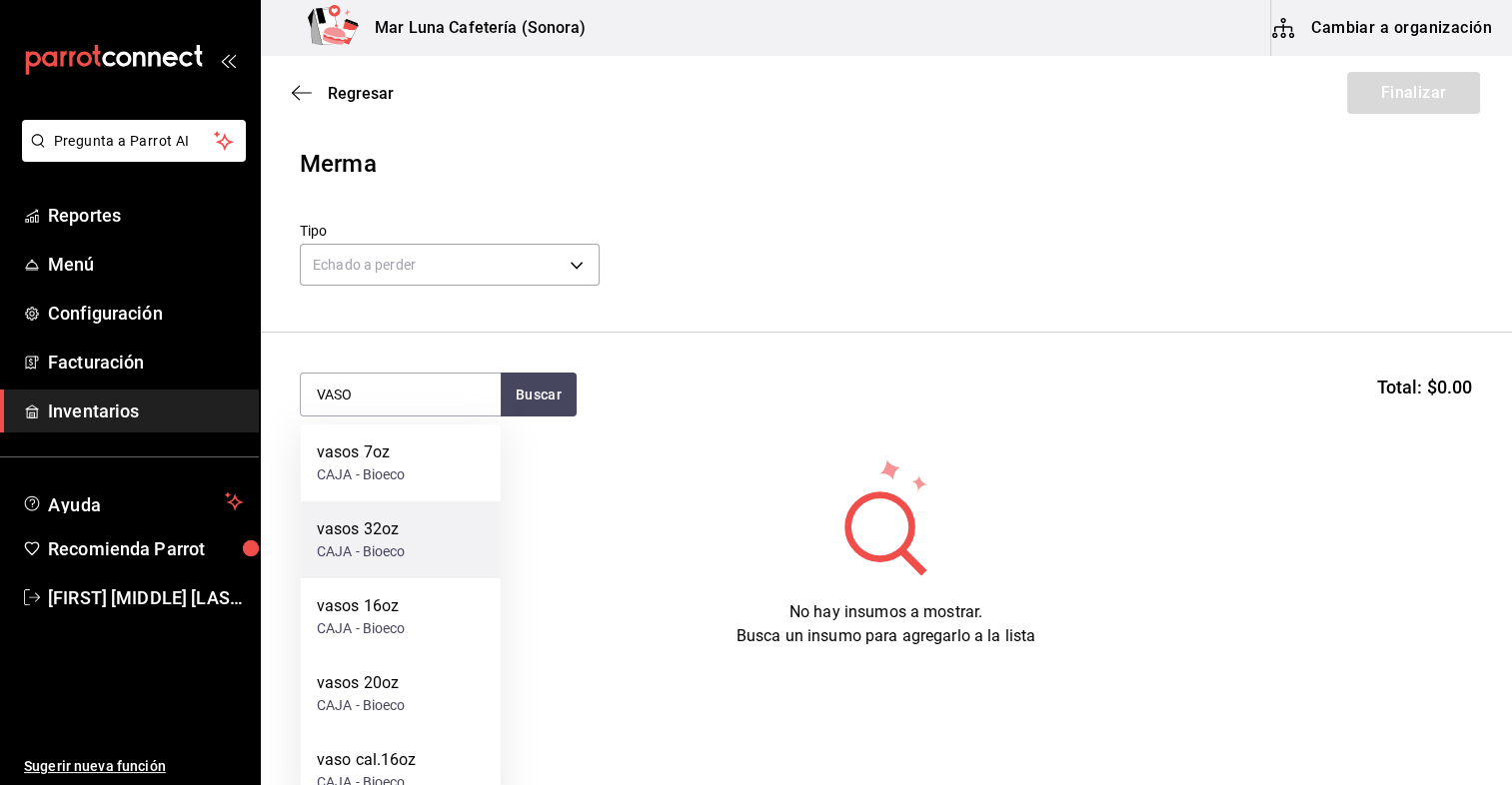 click on "vasos 32oz CAJA - Bioeco" at bounding box center [401, 539] 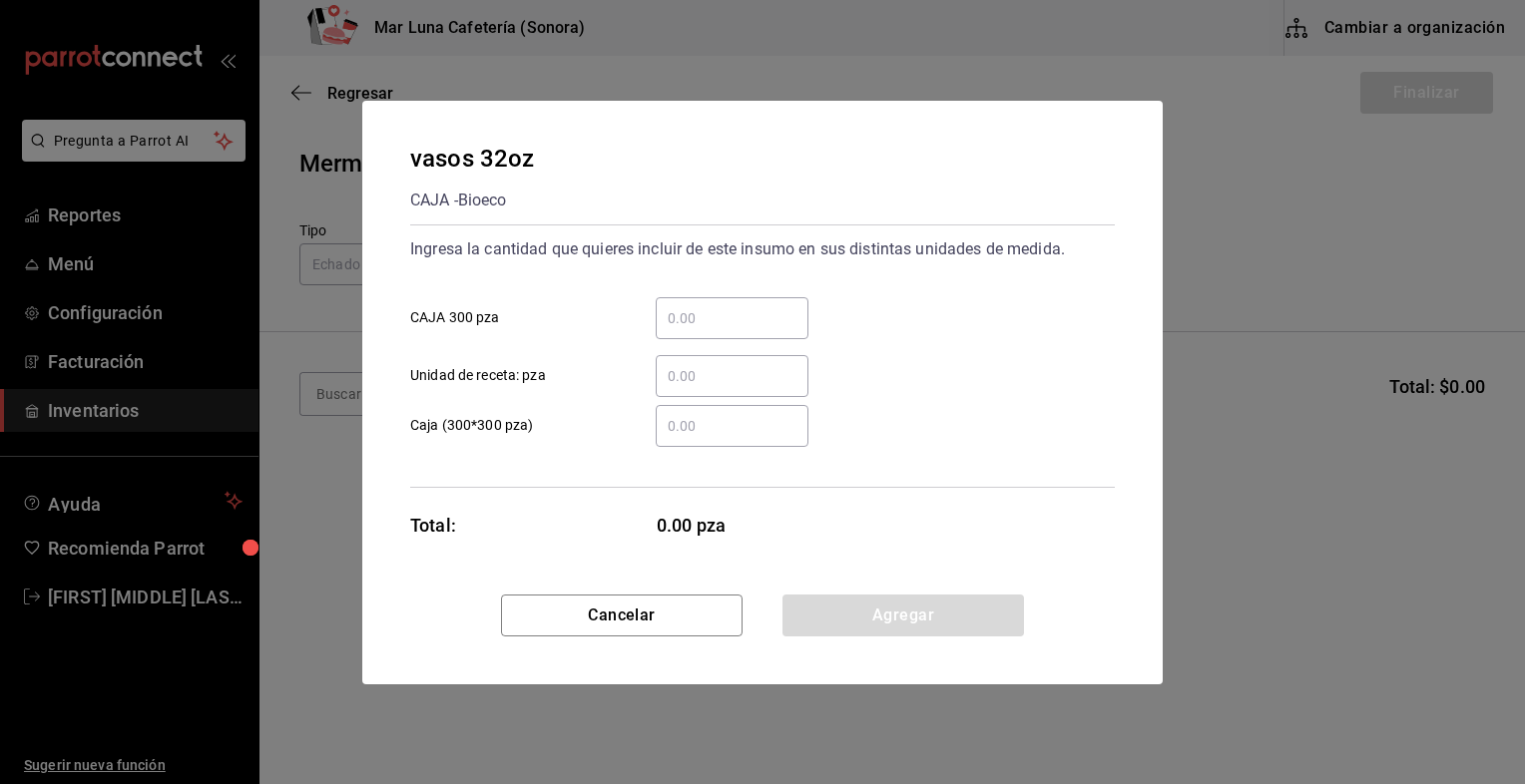 click on "​" at bounding box center (732, 318) 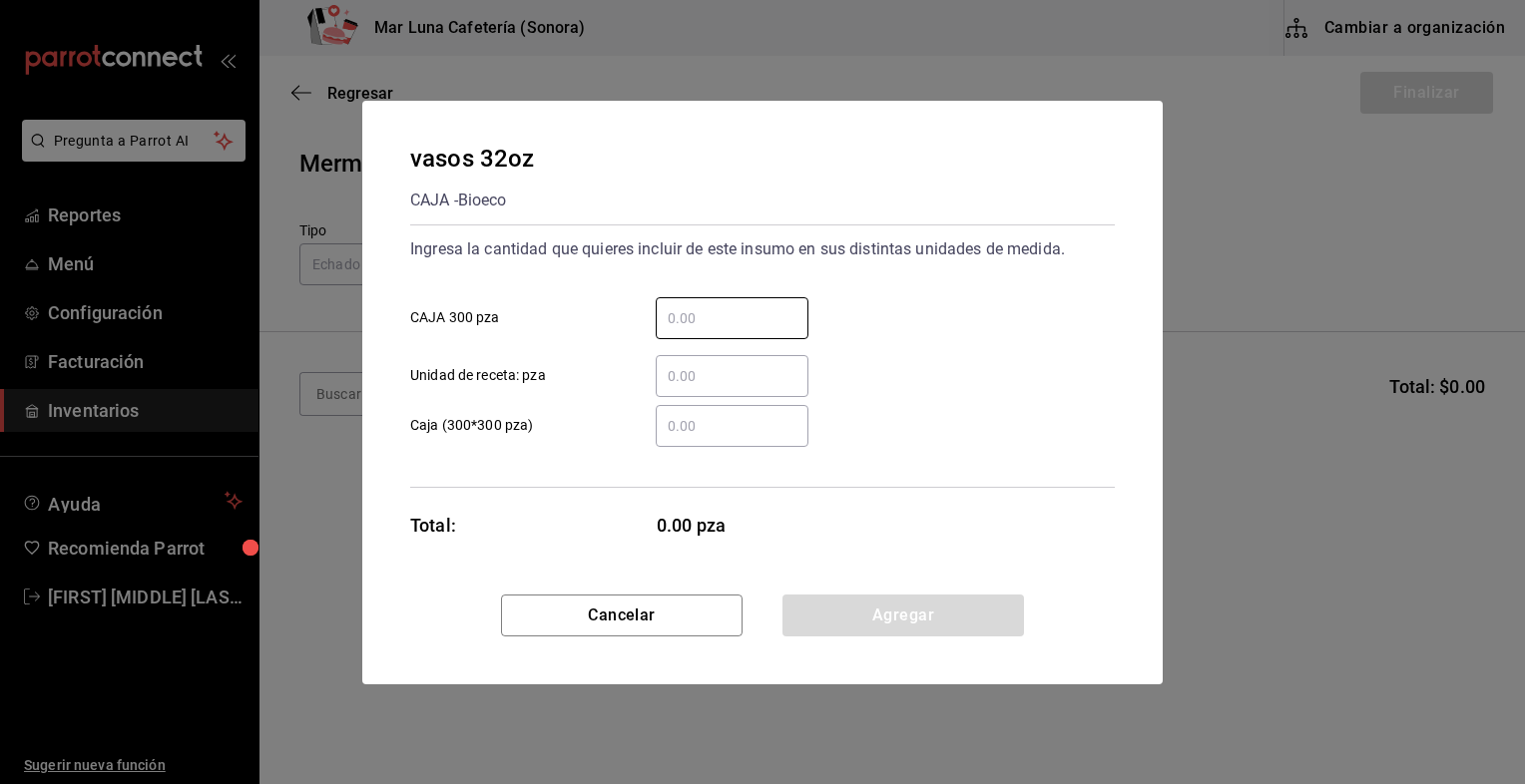 type on "1" 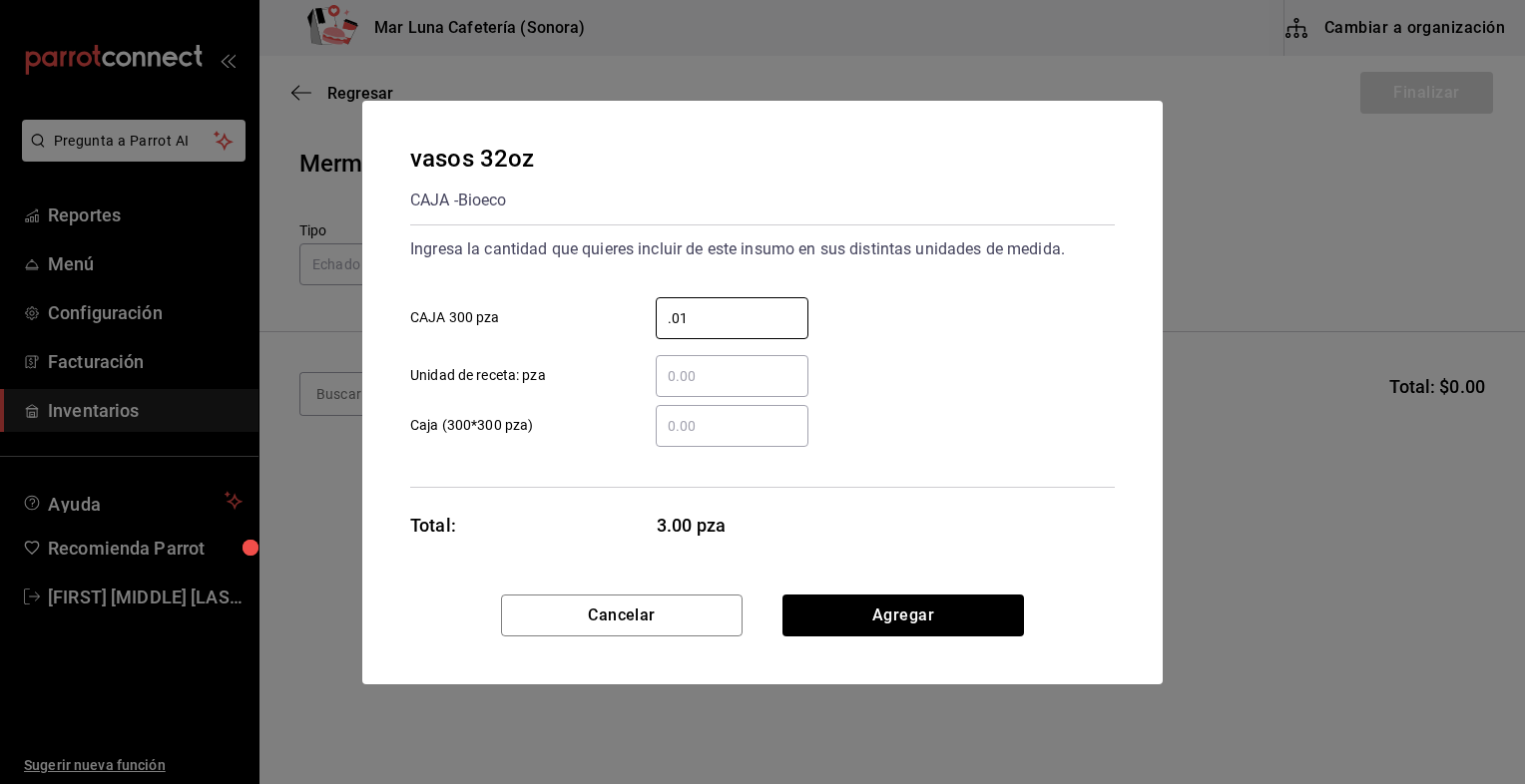 type on "0.01" 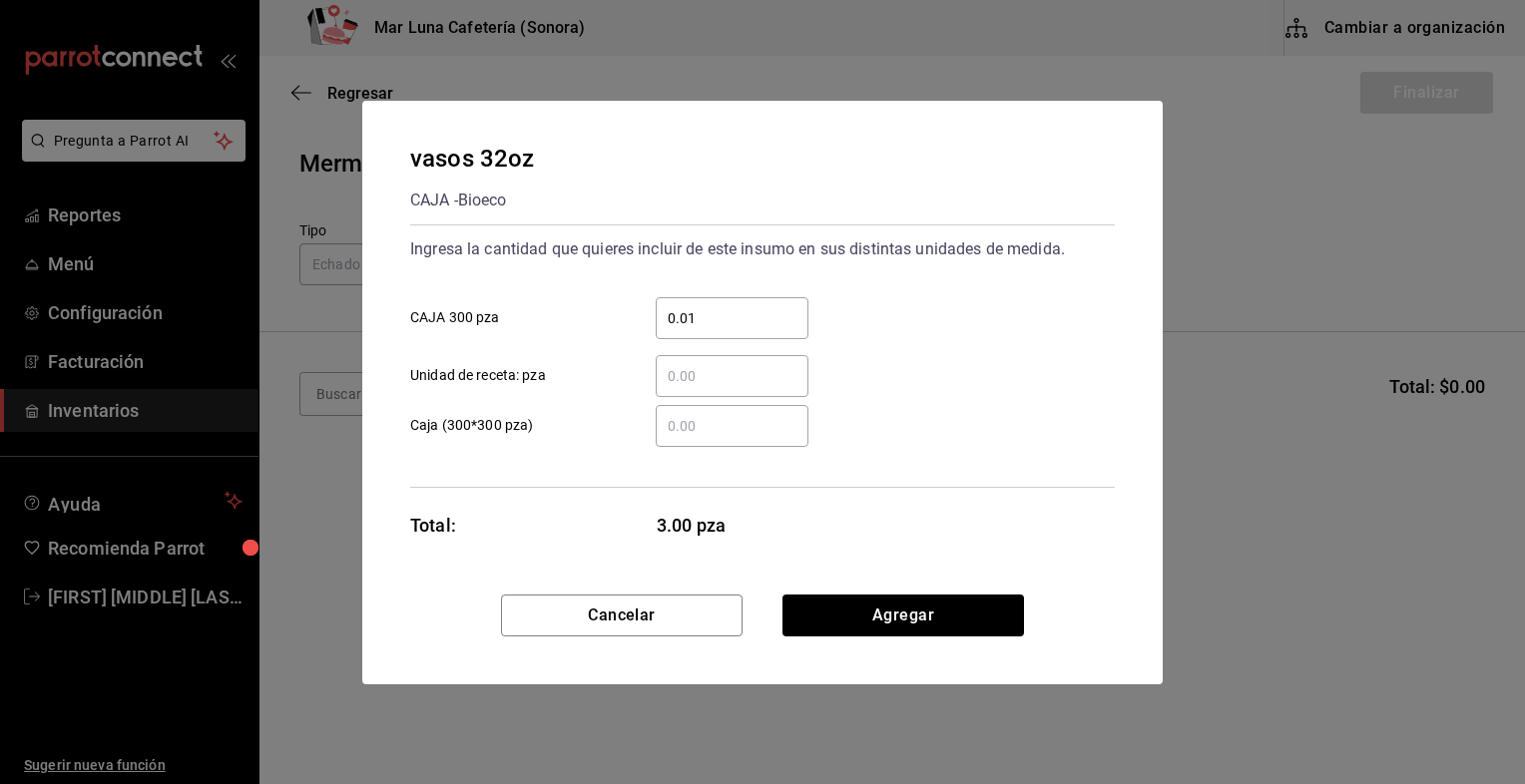 click on "​ Unidad de receta: pza" at bounding box center (732, 376) 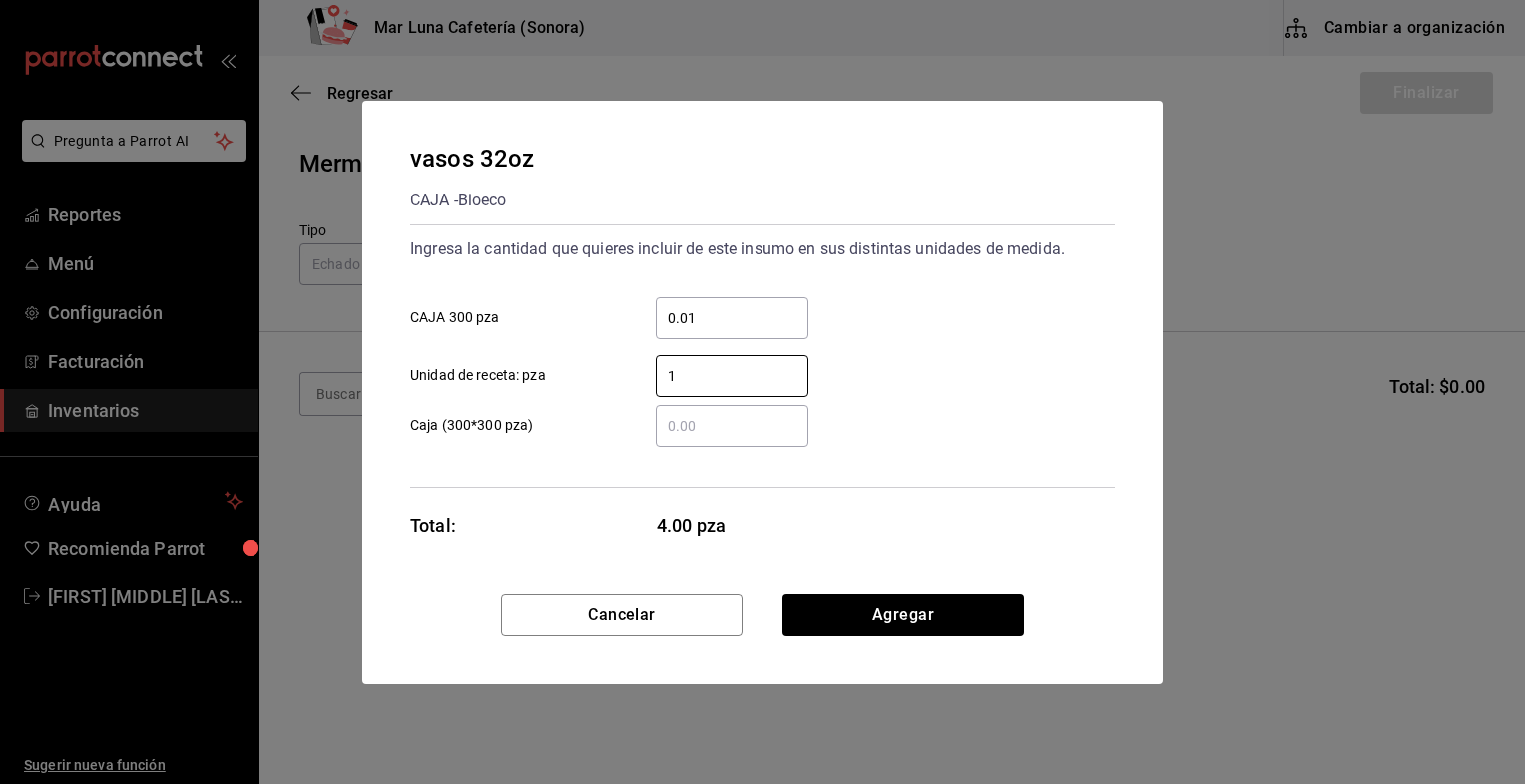 type on "1" 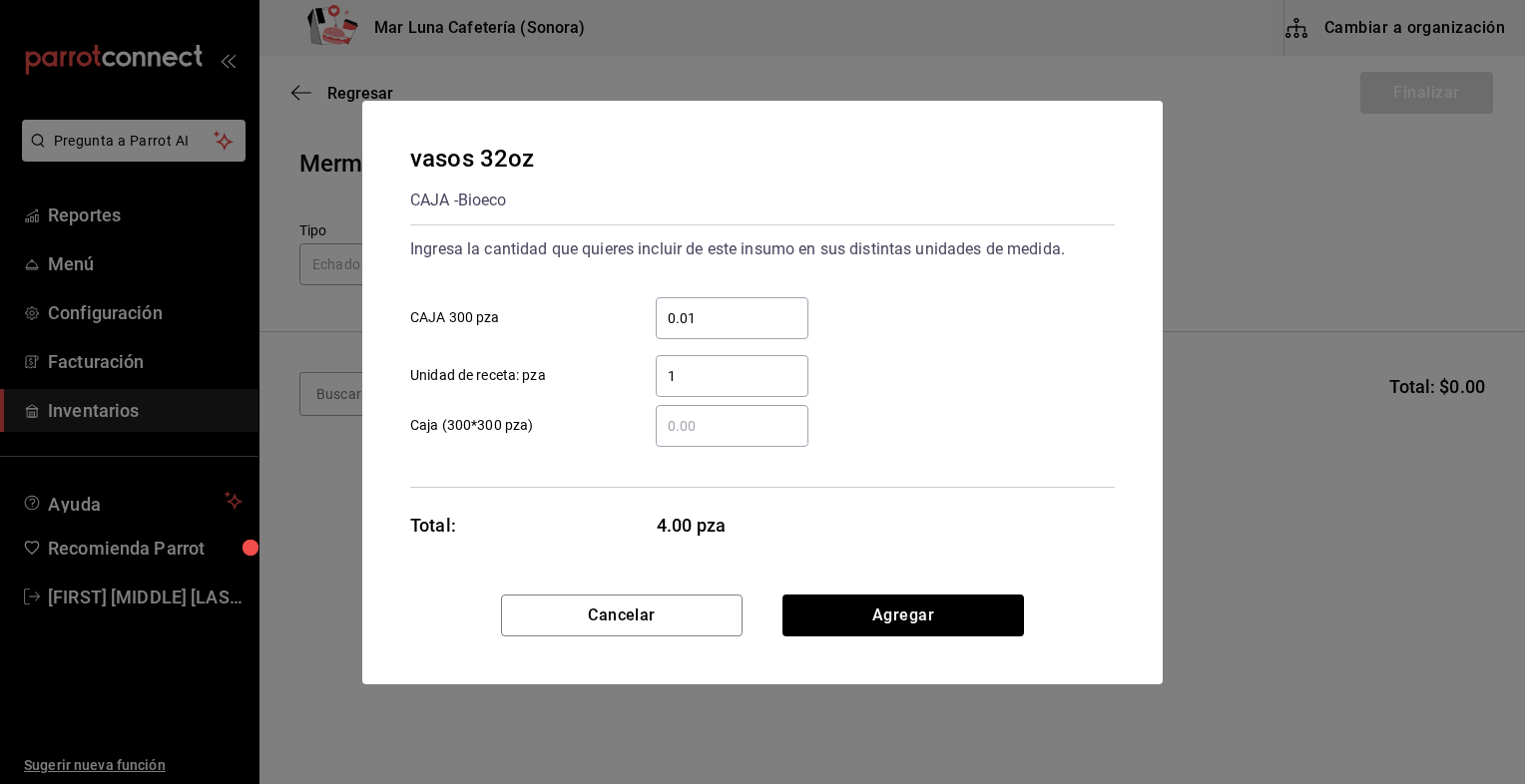 click on "0.01" at bounding box center [732, 318] 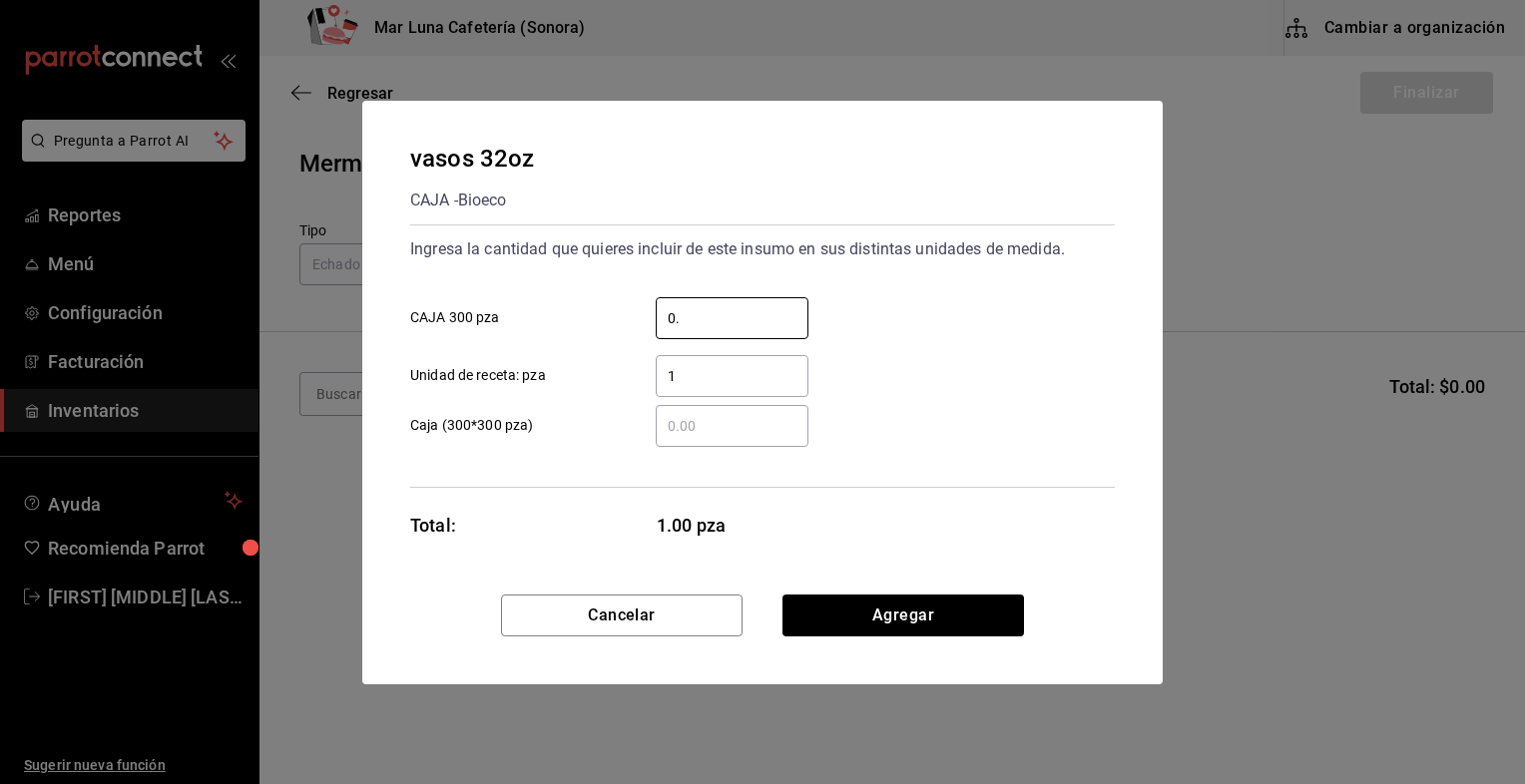 type on "0" 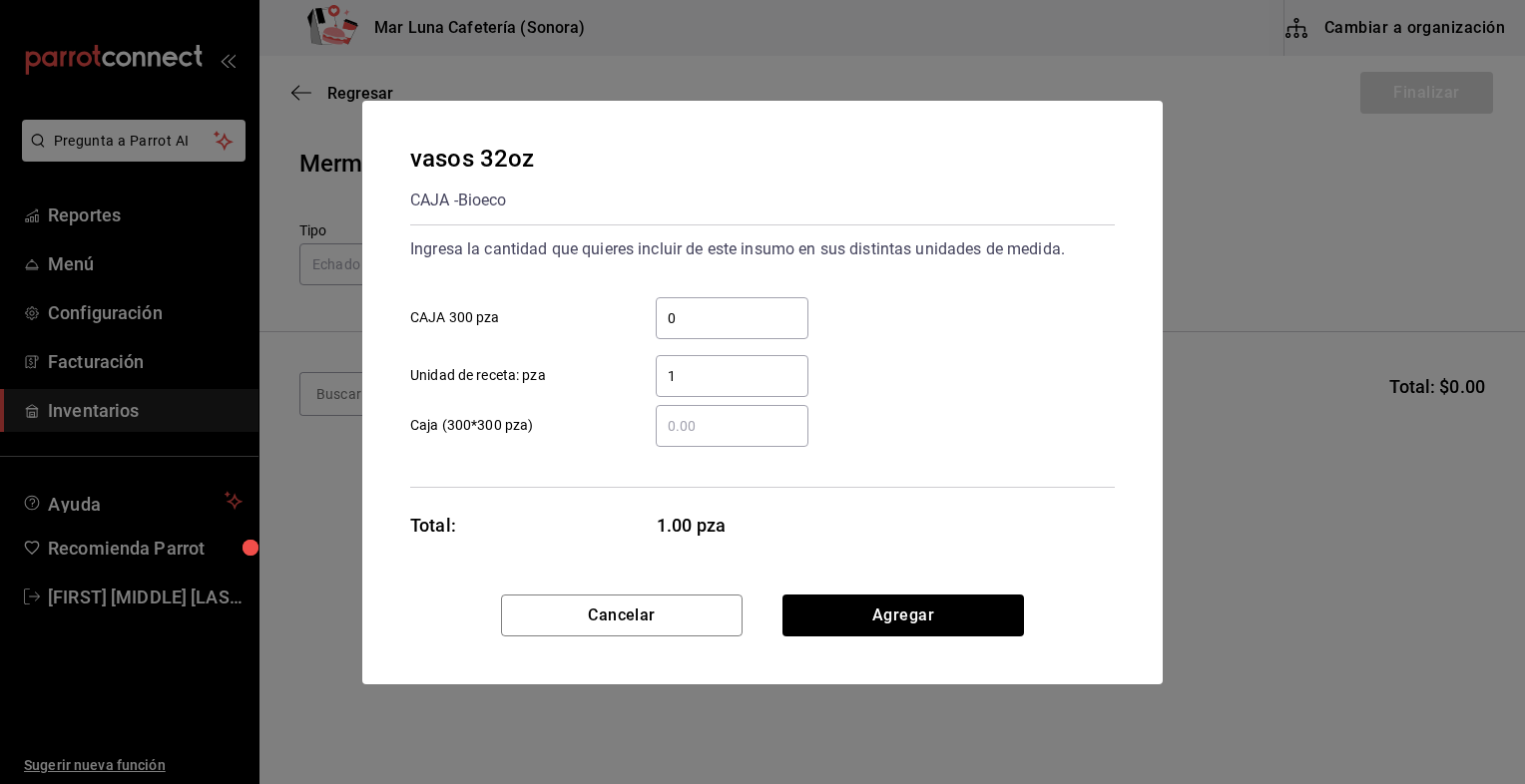click on "​" at bounding box center [732, 426] 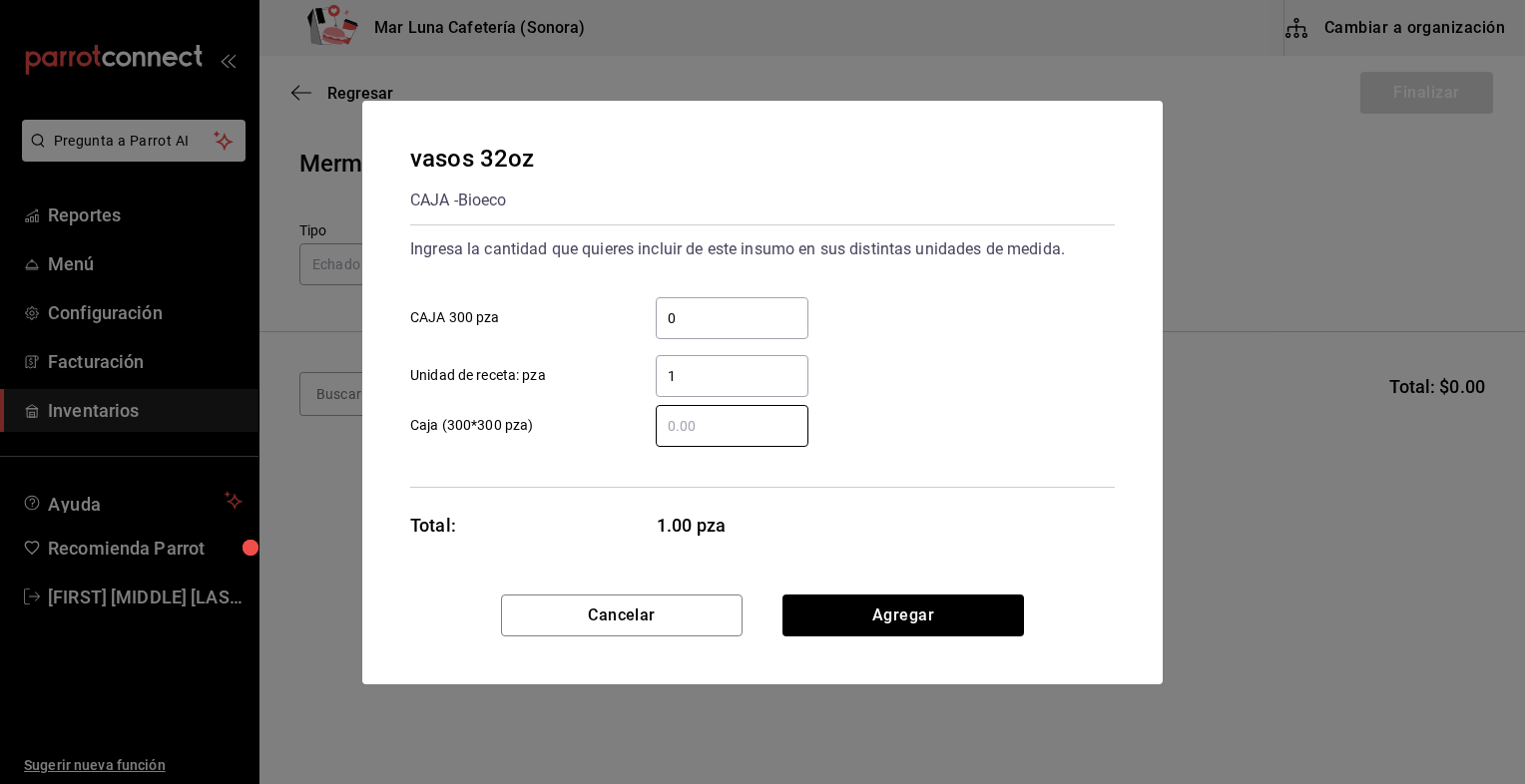 type on "1" 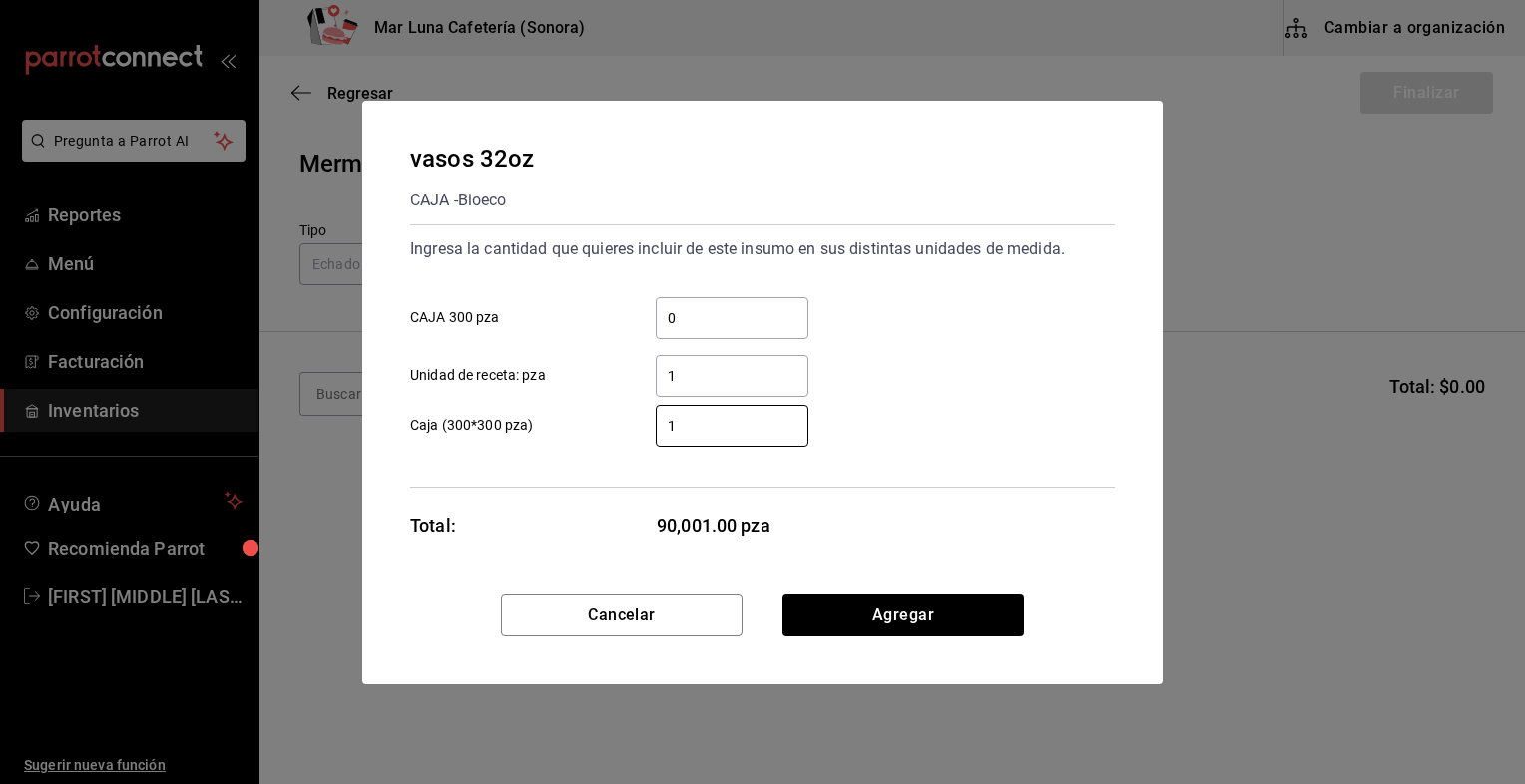 type 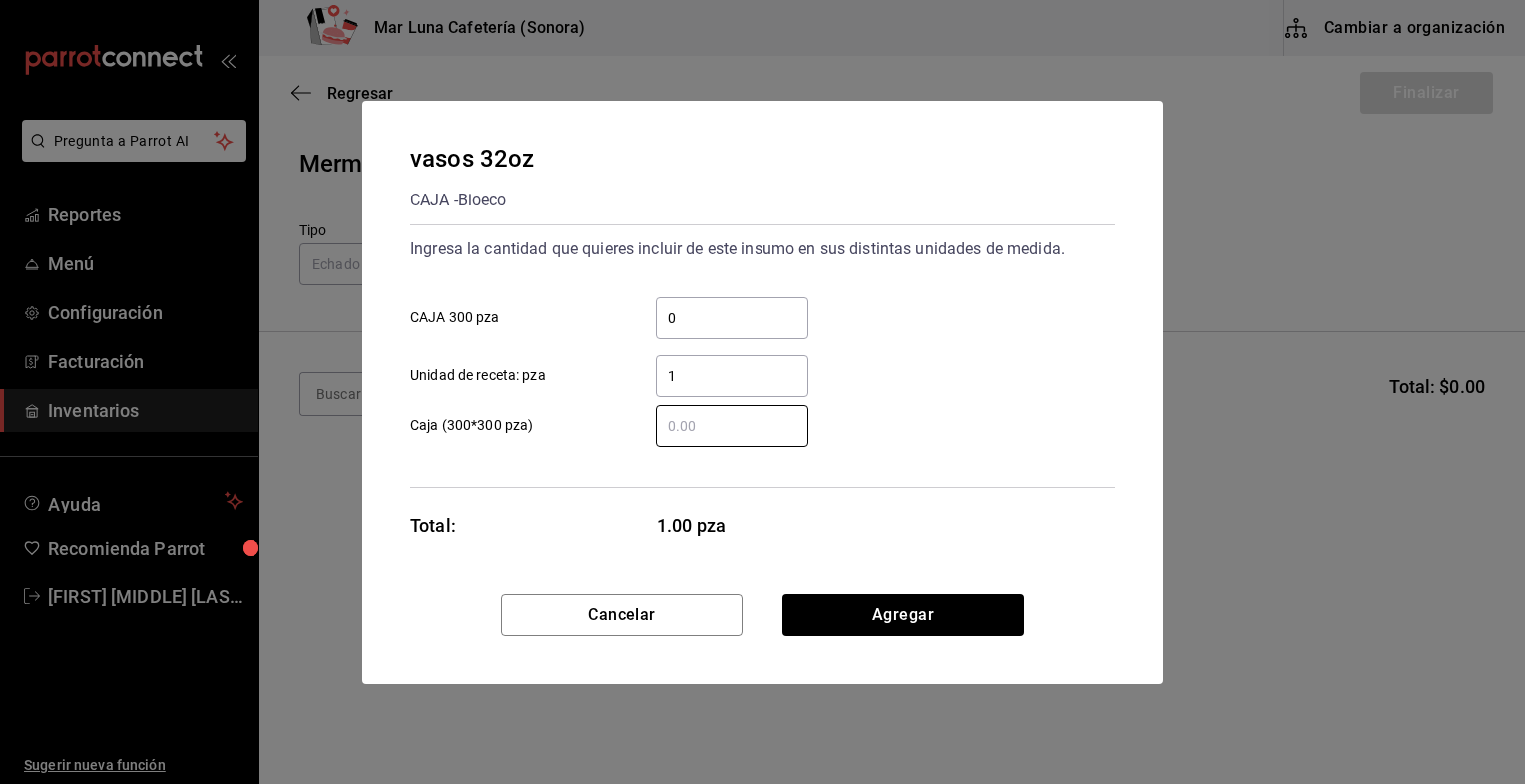 click on "0 CAJA 300 pza" at bounding box center (755, 310) 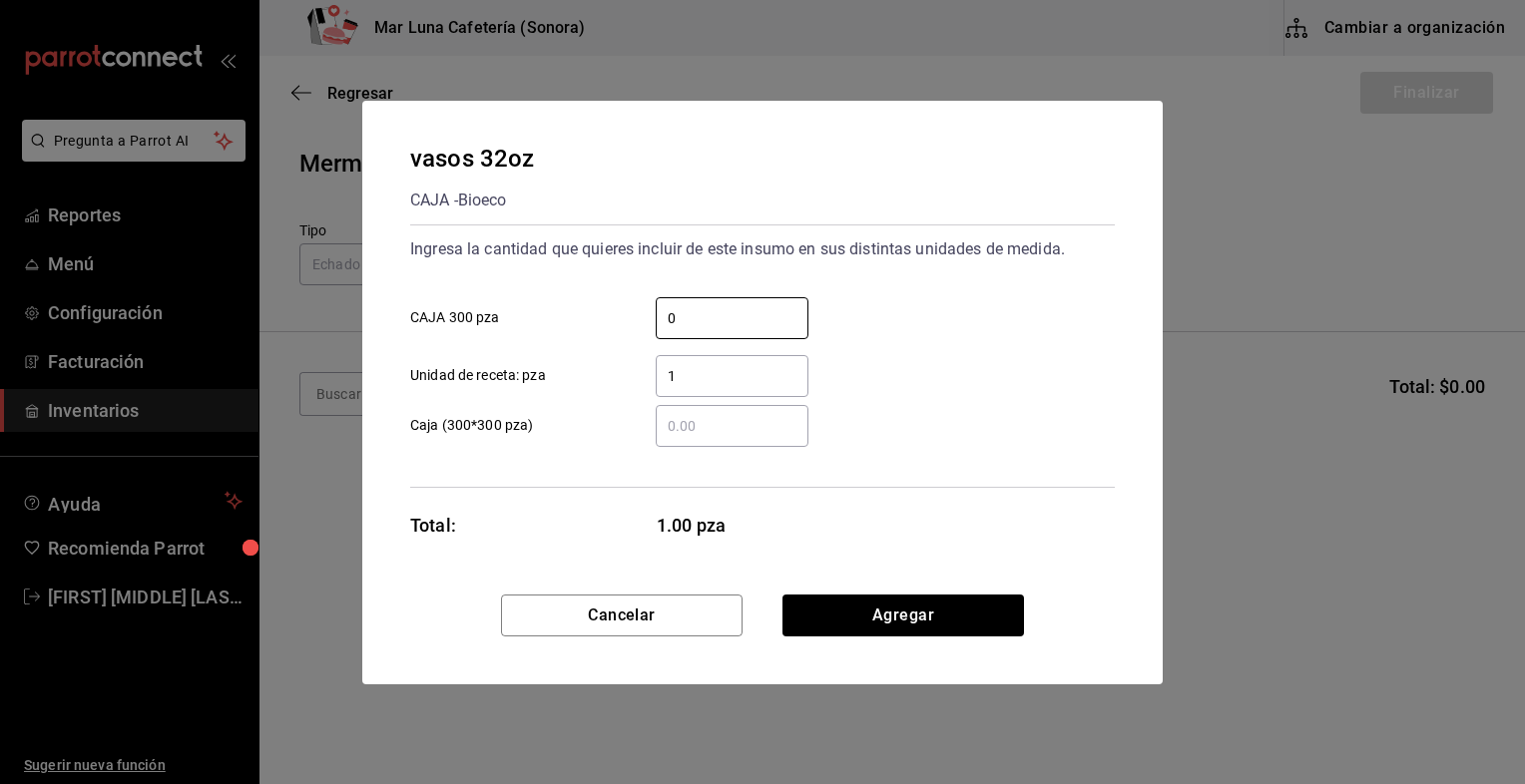 click on "0 CAJA 300 pza 1 Unidad de receta: pza" at bounding box center [755, 339] 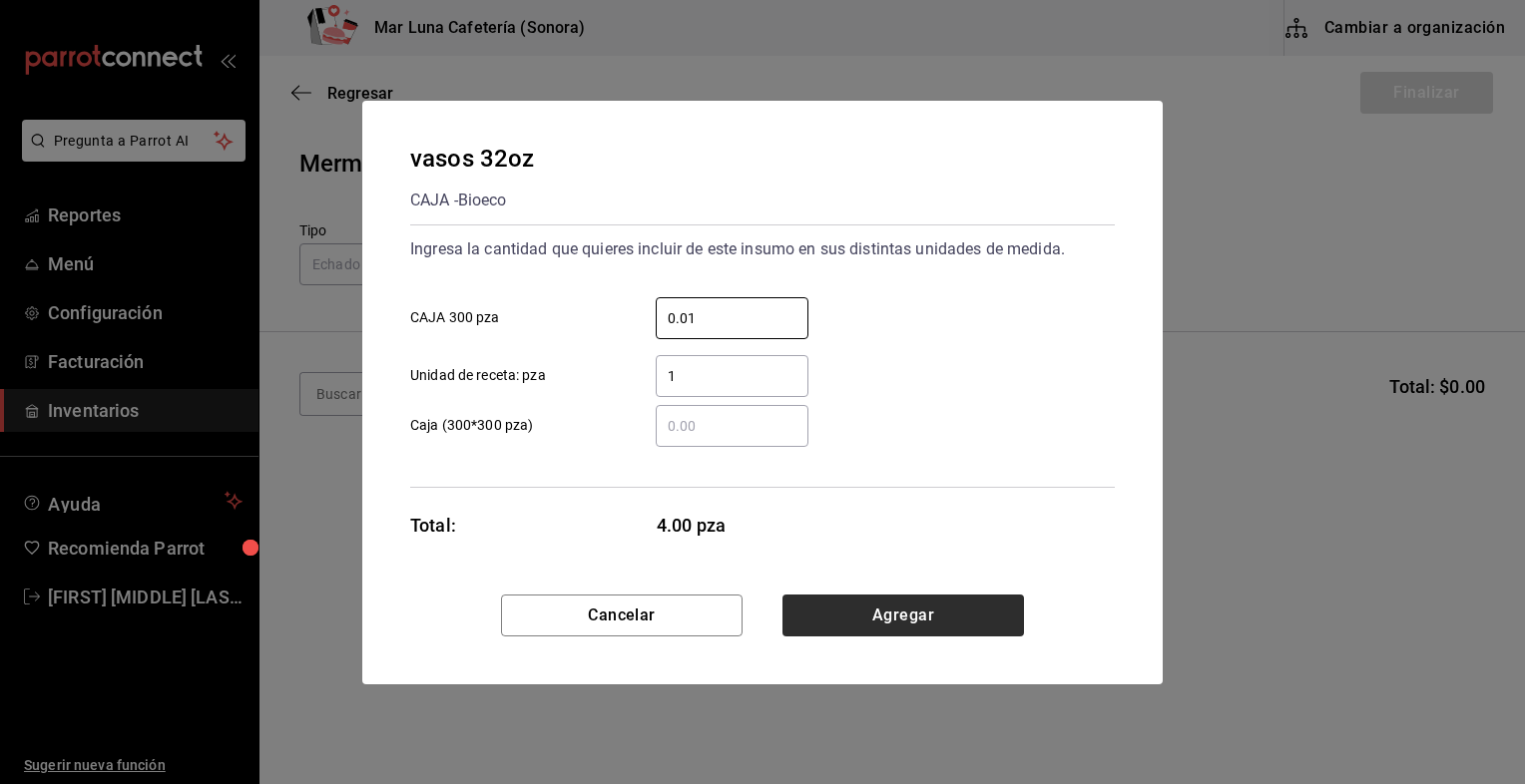 type on "0.01" 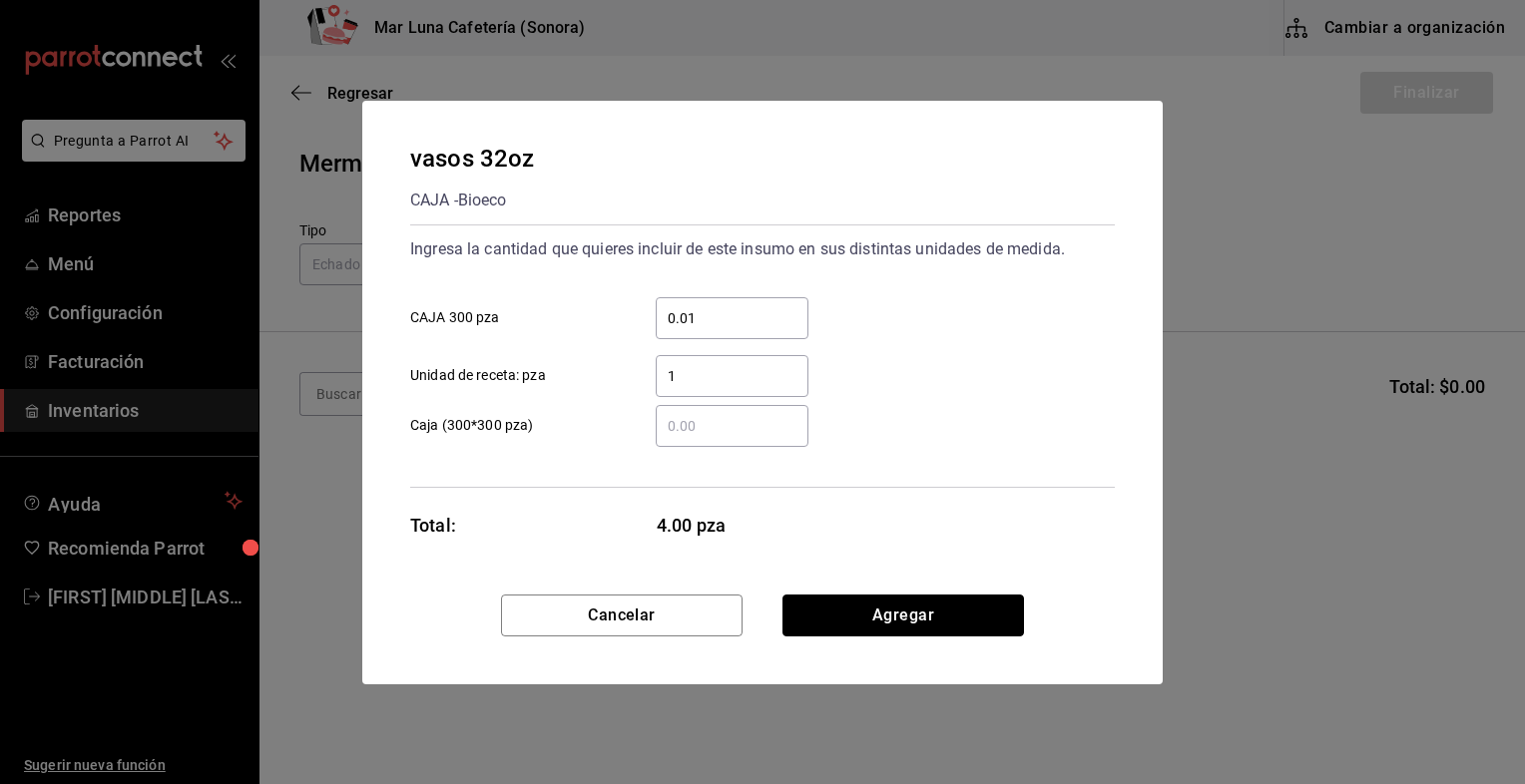 click on "Agregar" at bounding box center (903, 615) 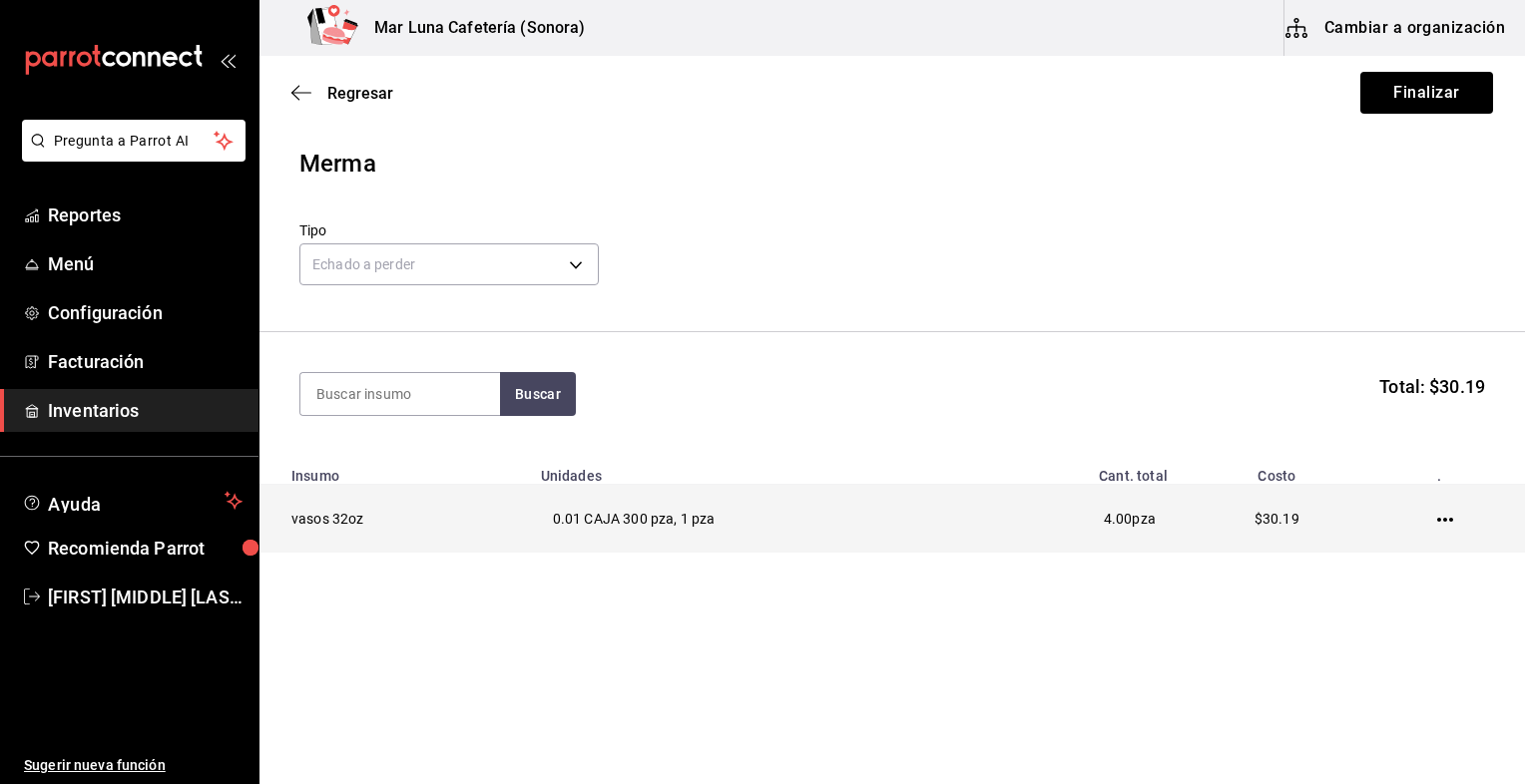 click at bounding box center [1449, 519] 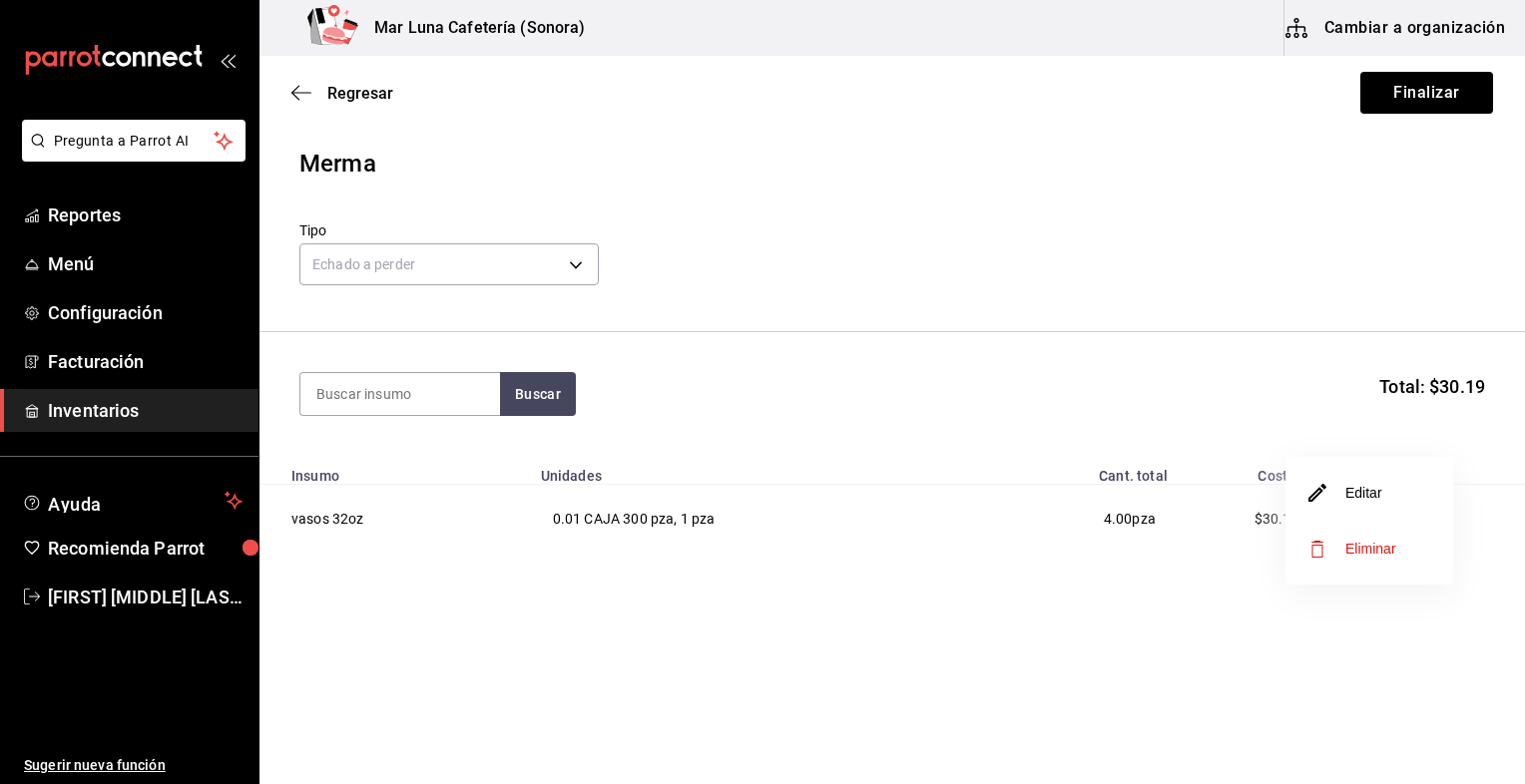 click on "Editar" at bounding box center [1369, 493] 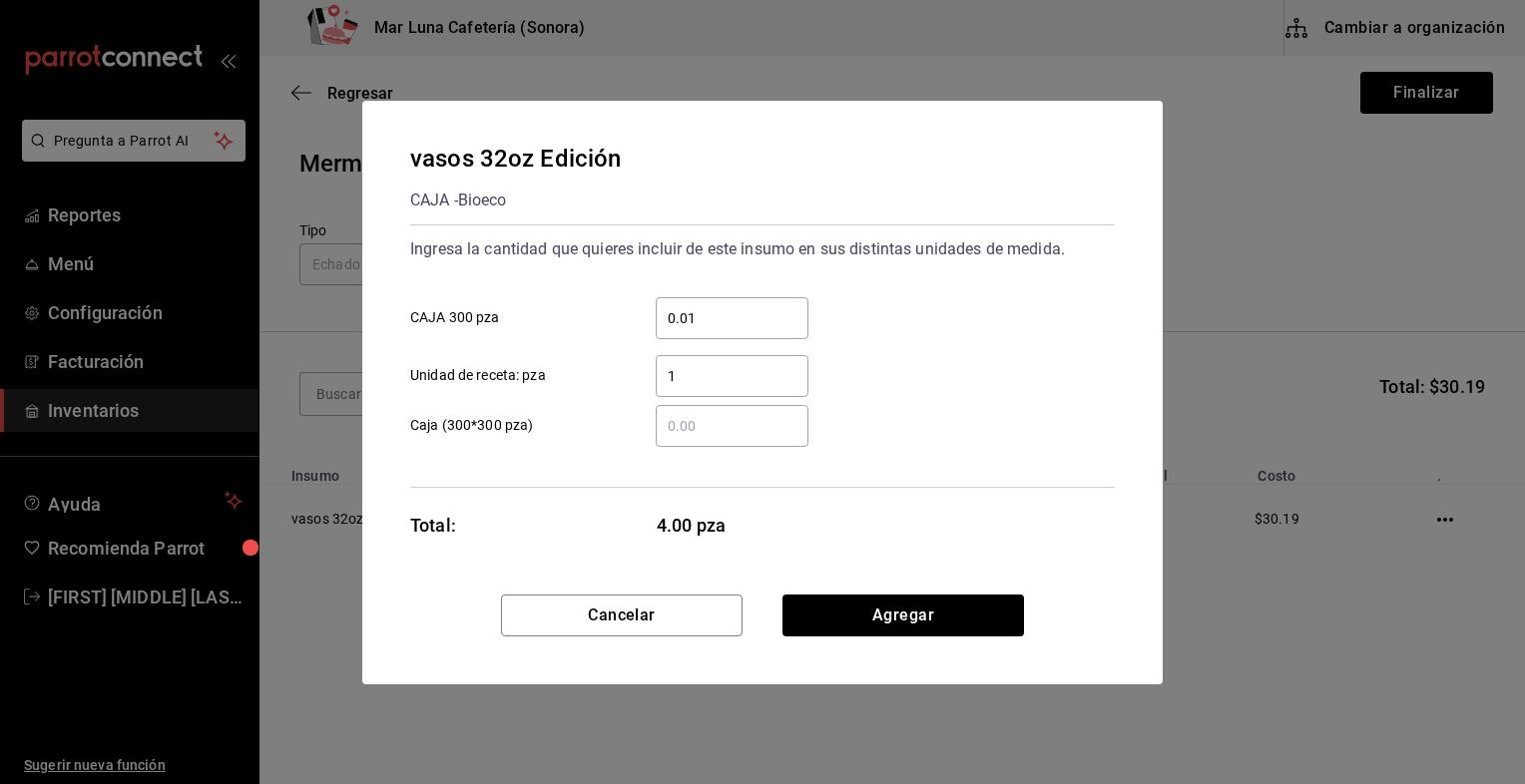 click on "Caja (300*300 pza)" at bounding box center (732, 426) 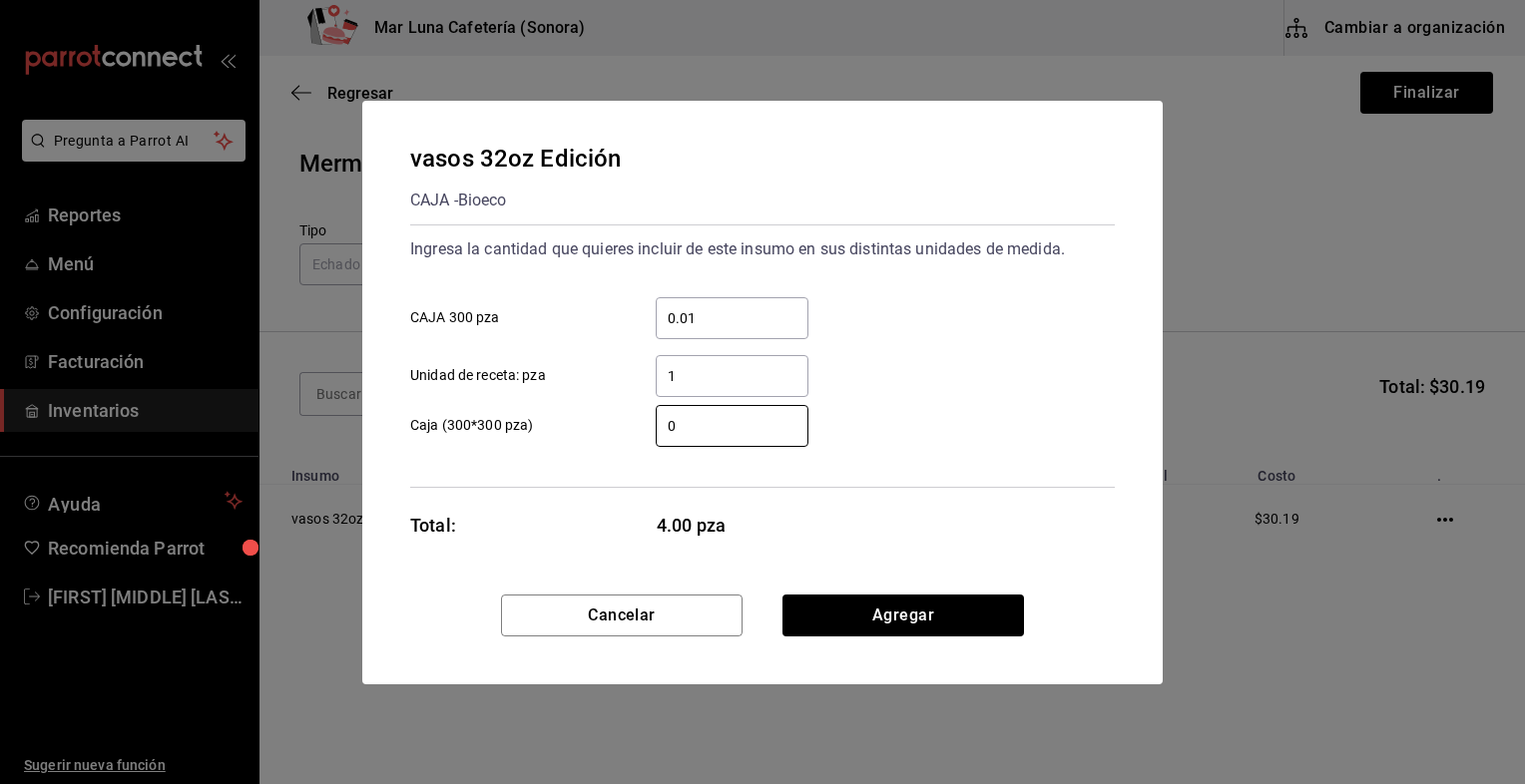 type on "0" 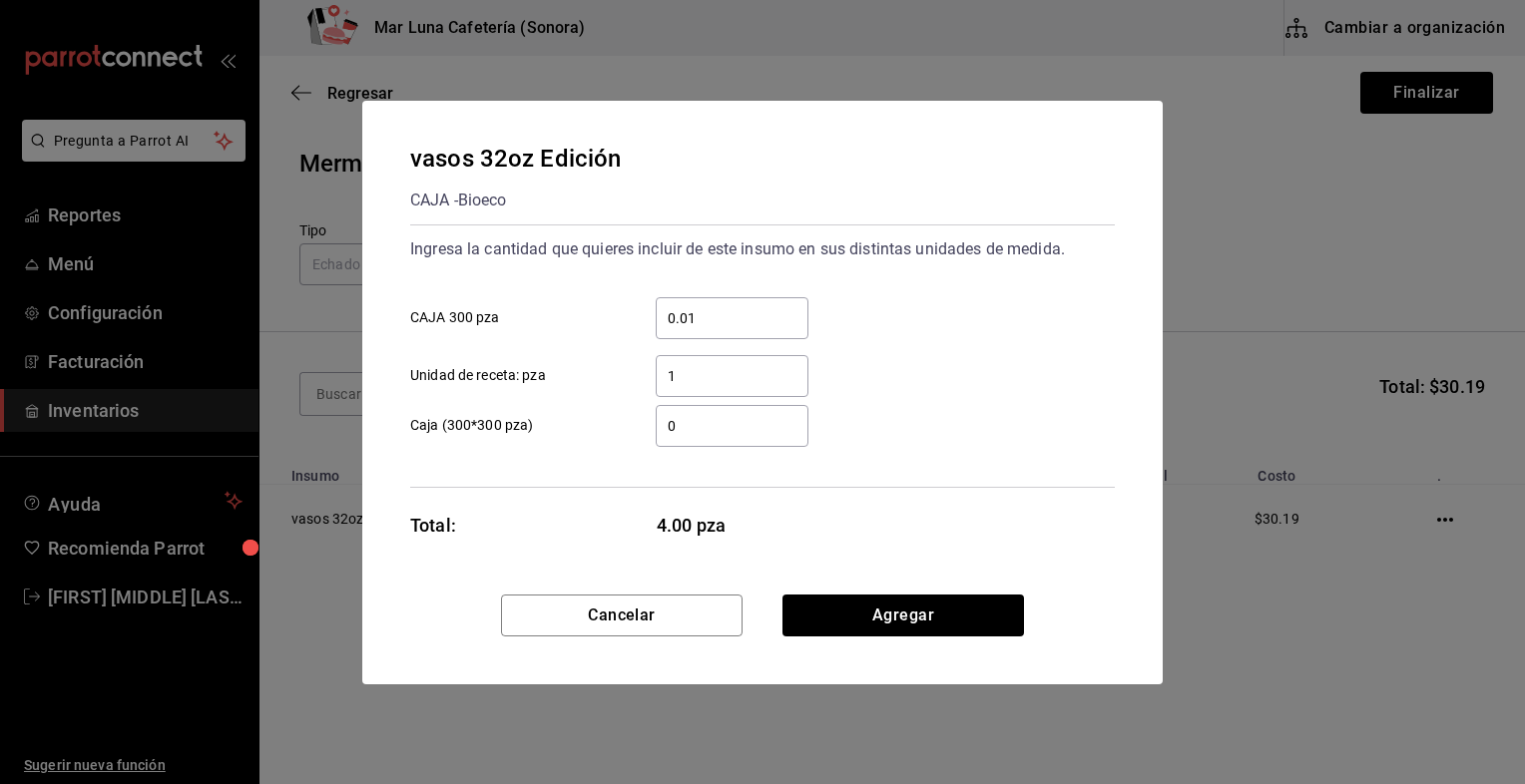 click on "1" at bounding box center (732, 376) 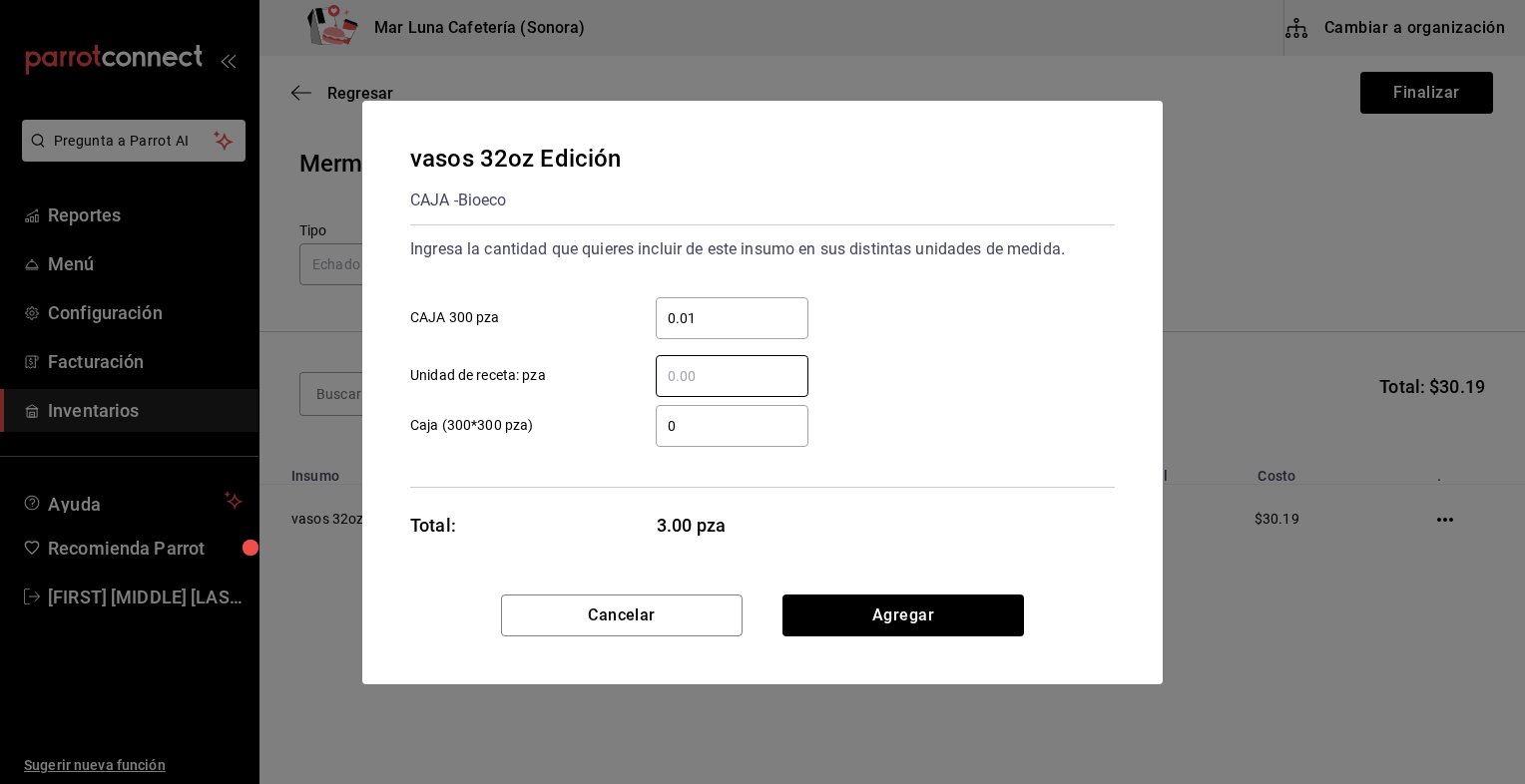 type 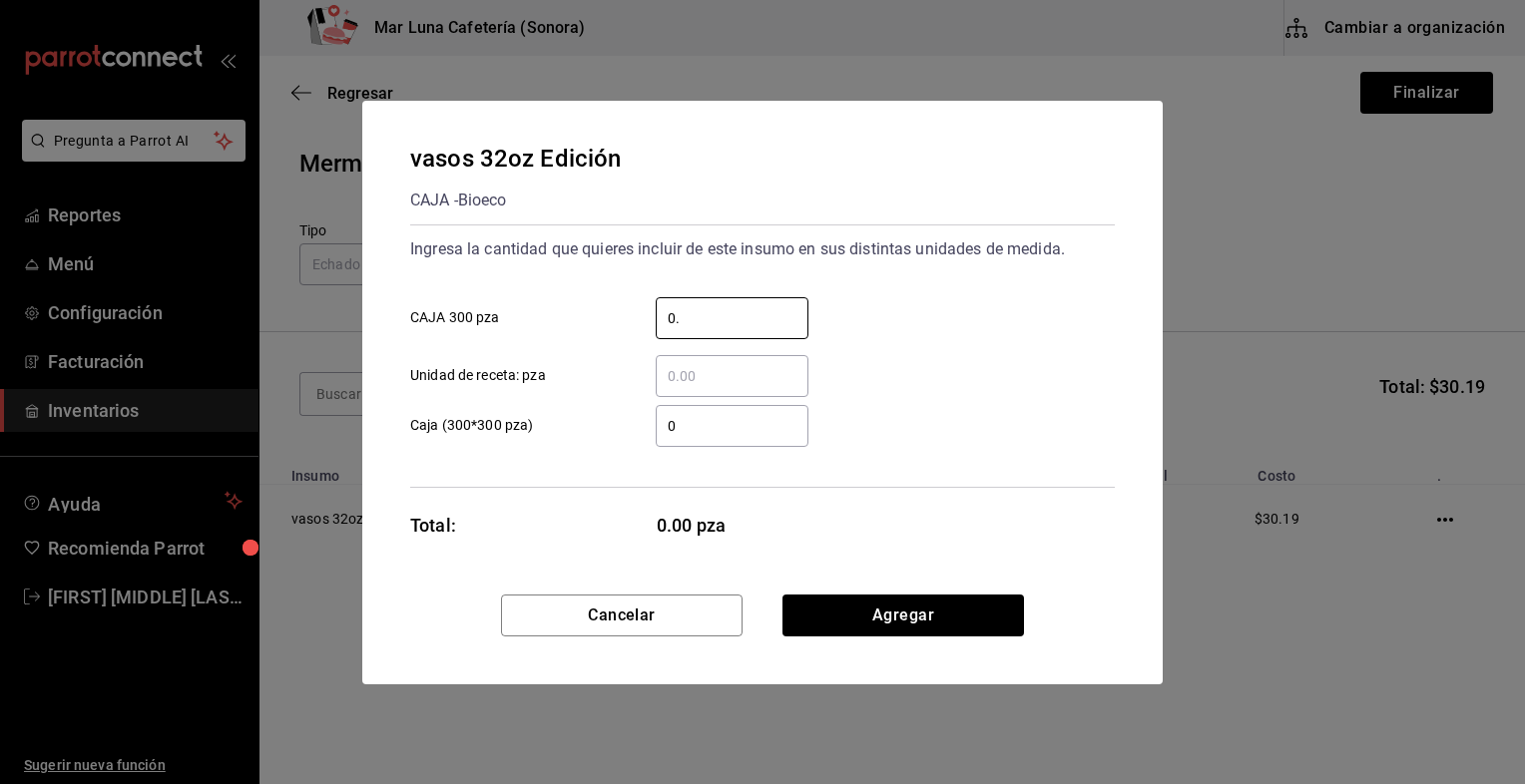 type on "0" 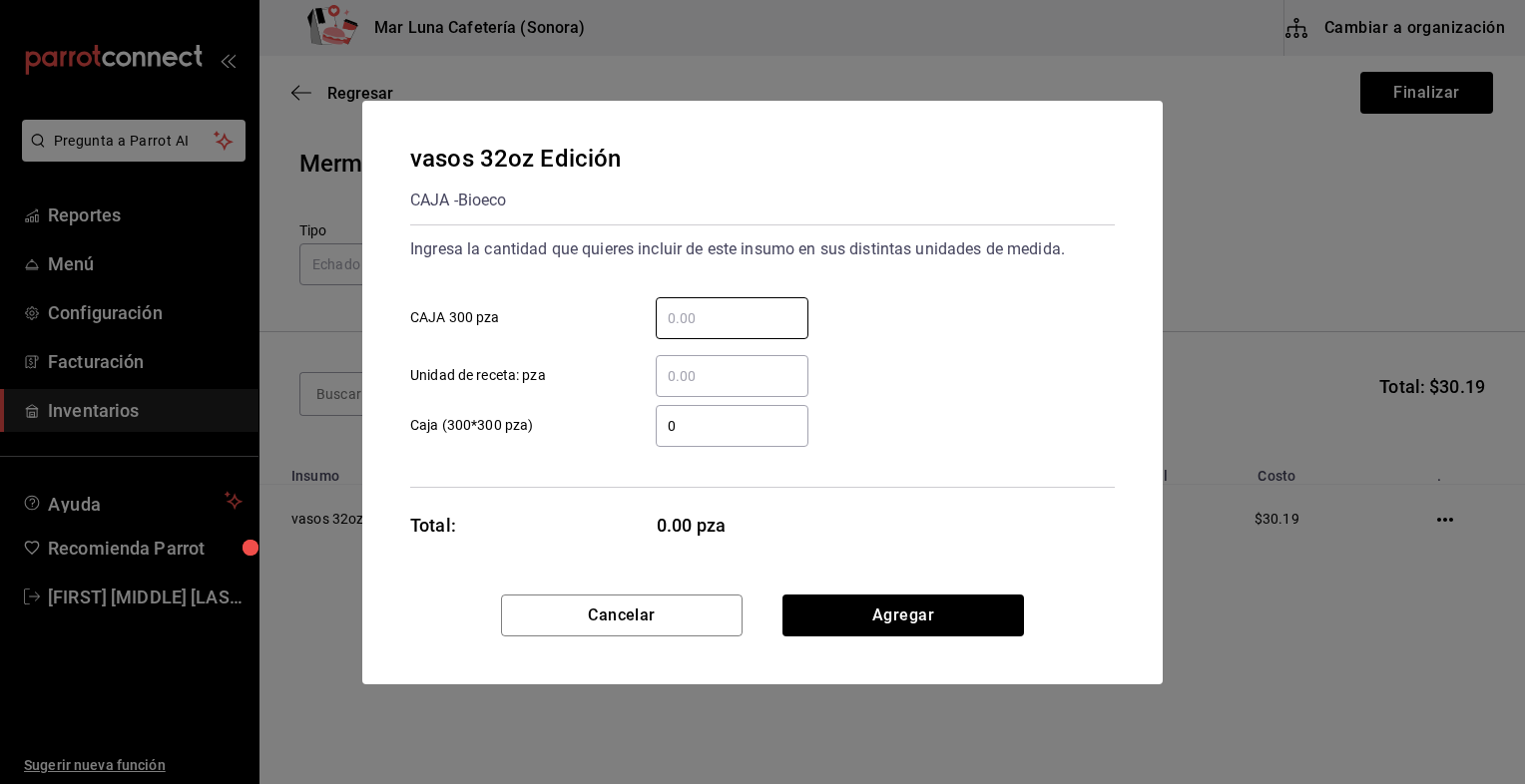 type on "1" 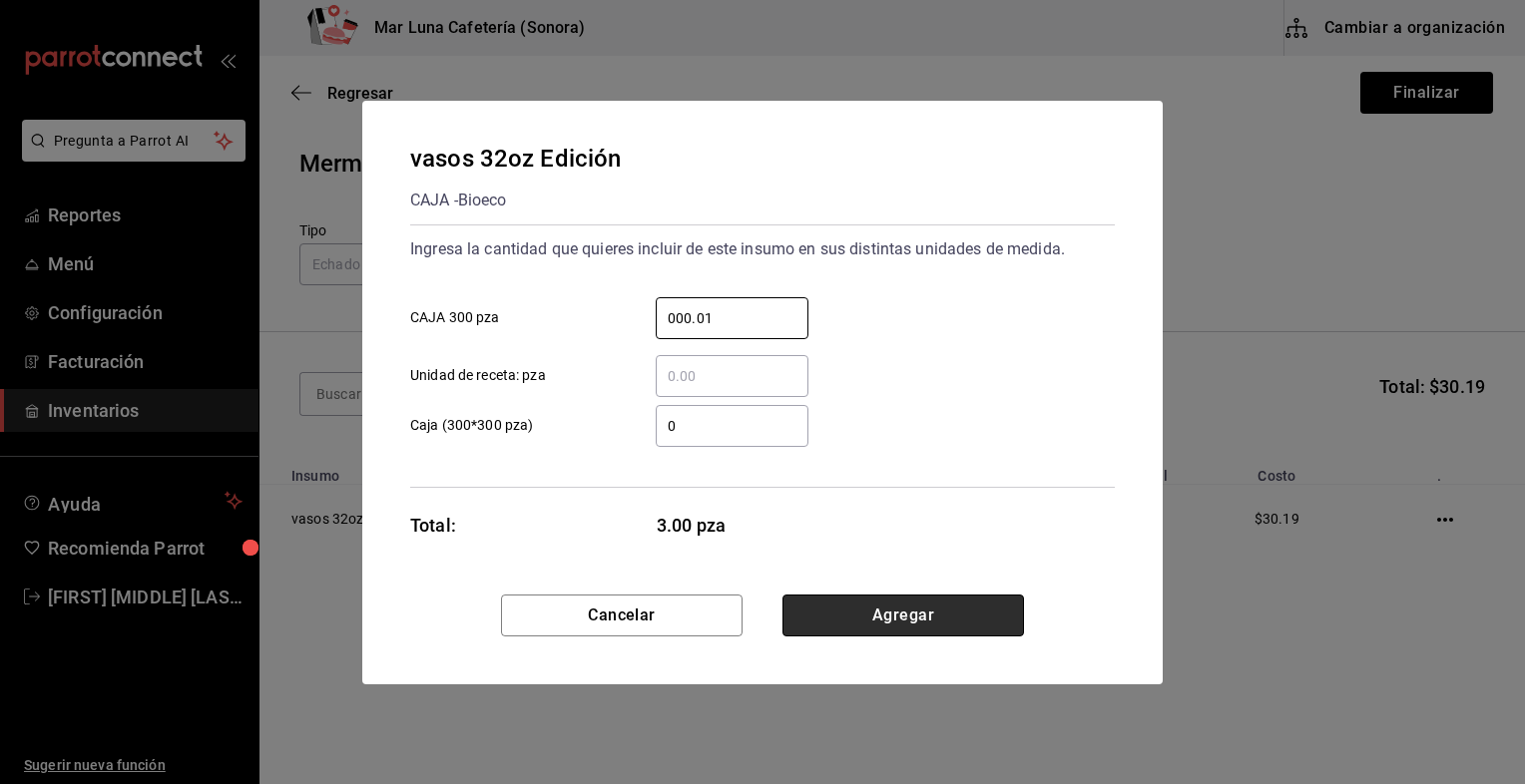 type on "0.01" 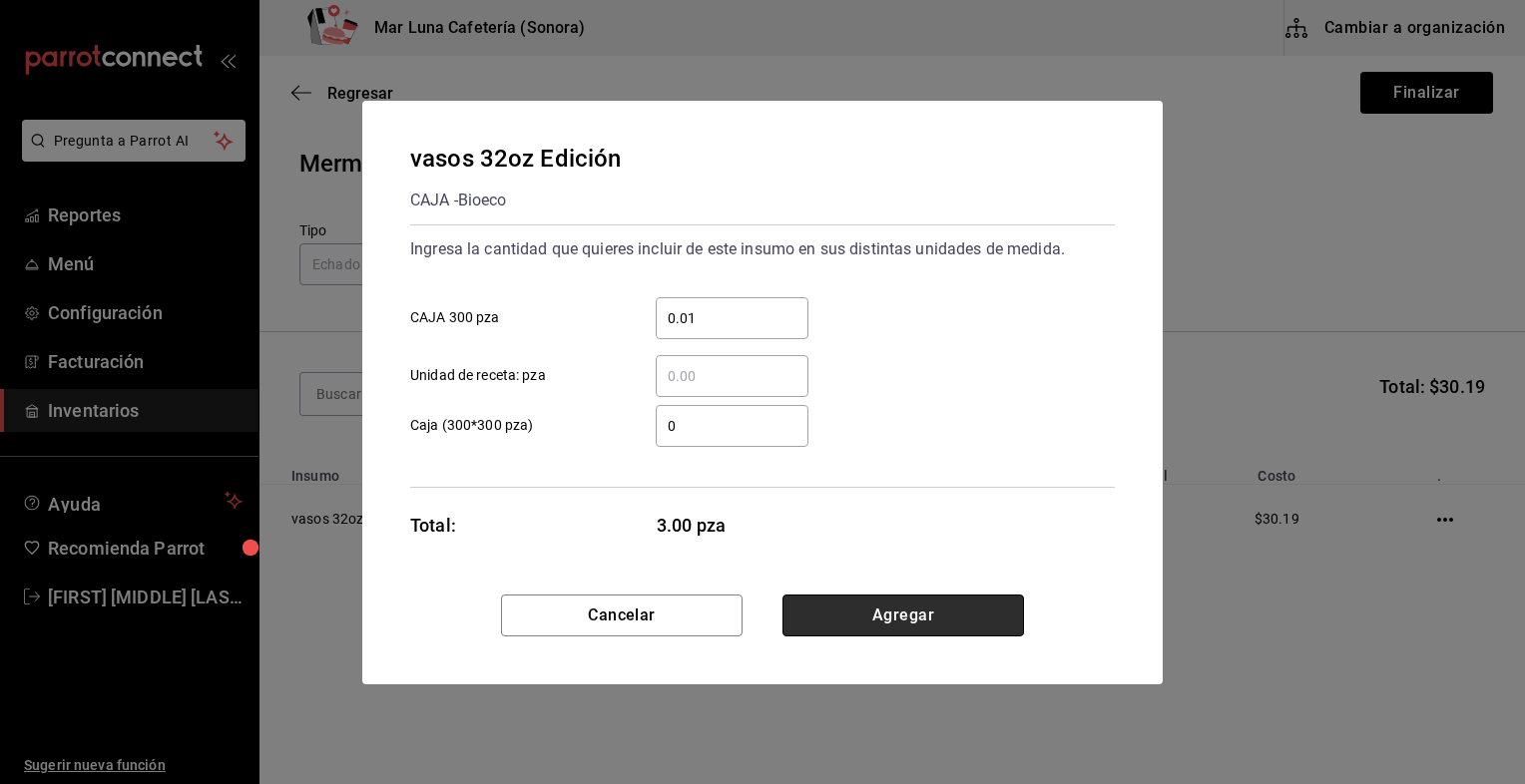click on "Agregar" at bounding box center (903, 615) 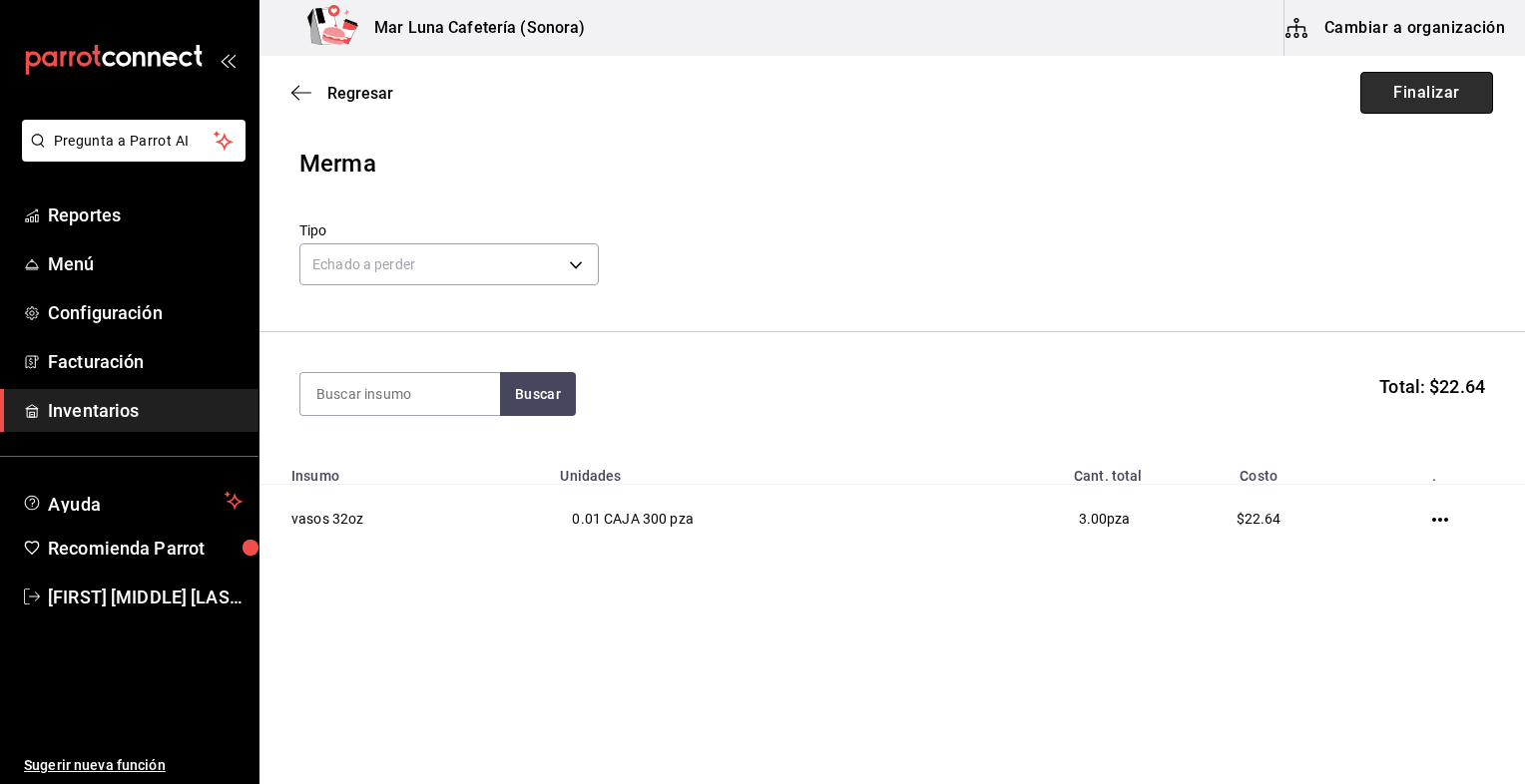 click on "Finalizar" at bounding box center [1426, 93] 